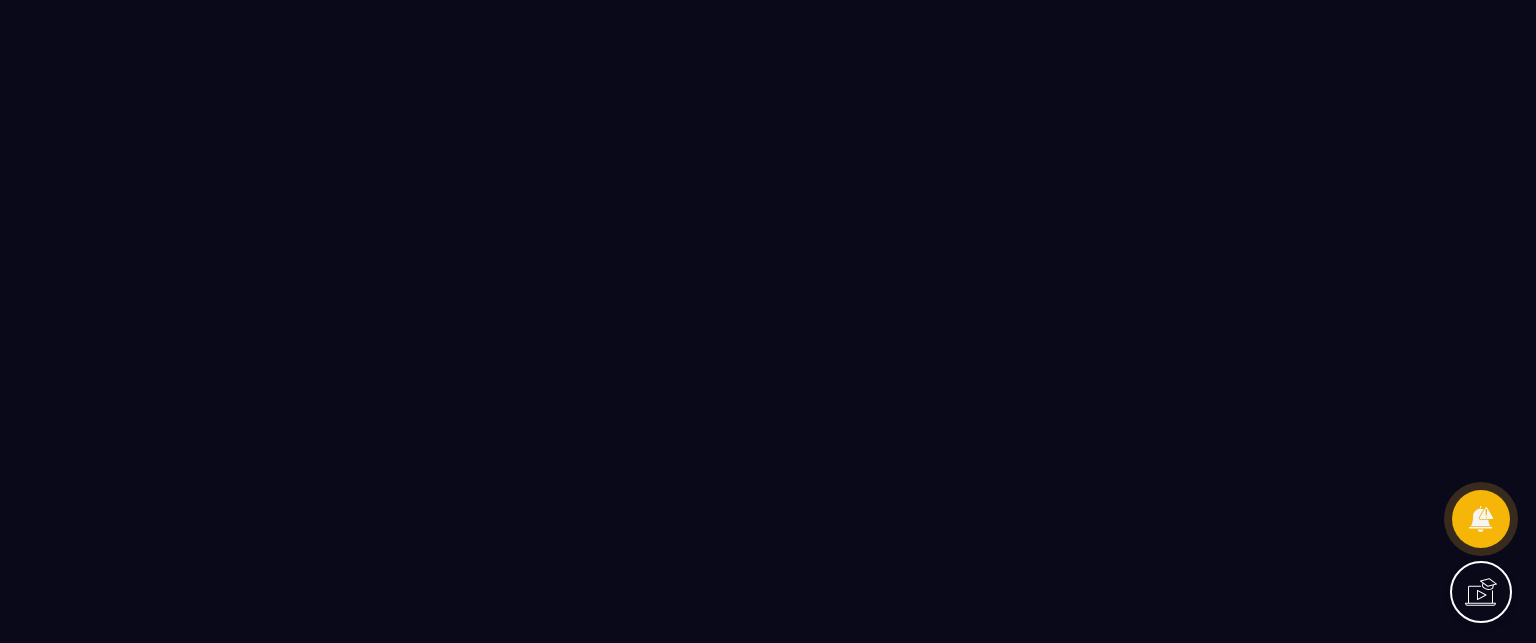 scroll, scrollTop: 0, scrollLeft: 0, axis: both 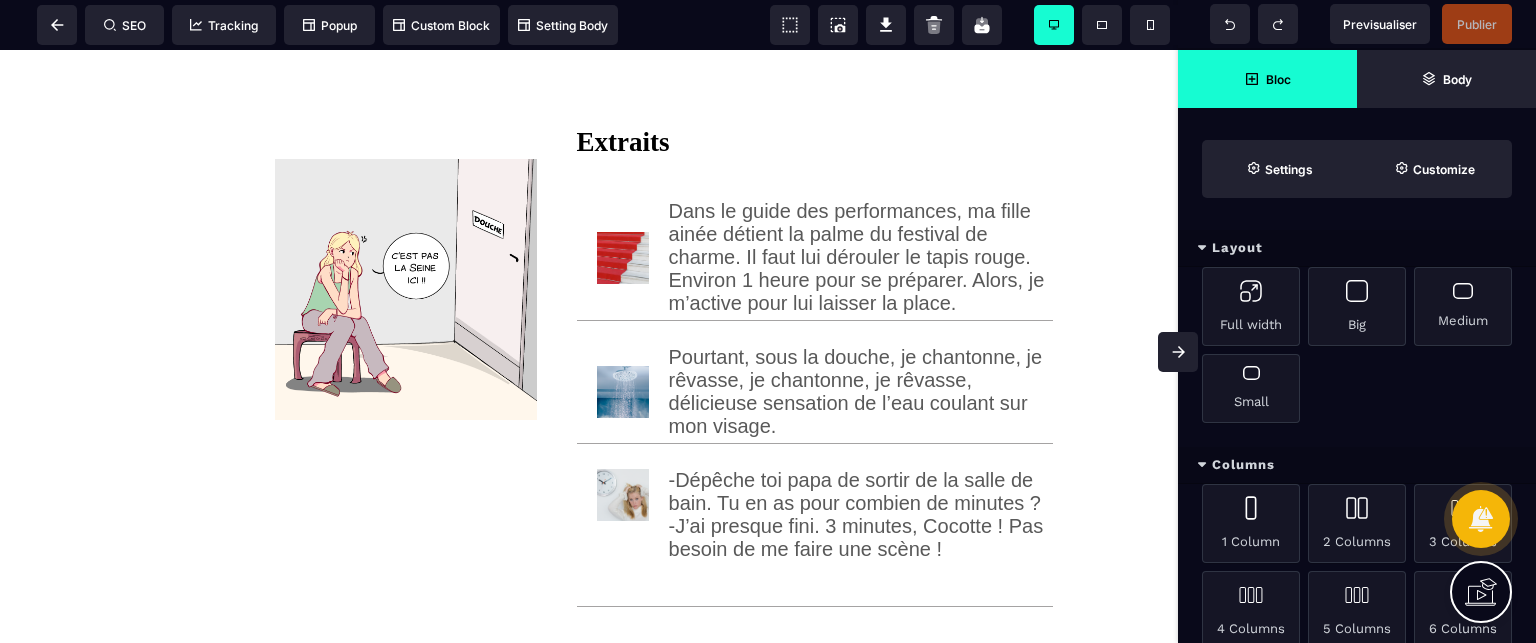 click at bounding box center [1178, 352] 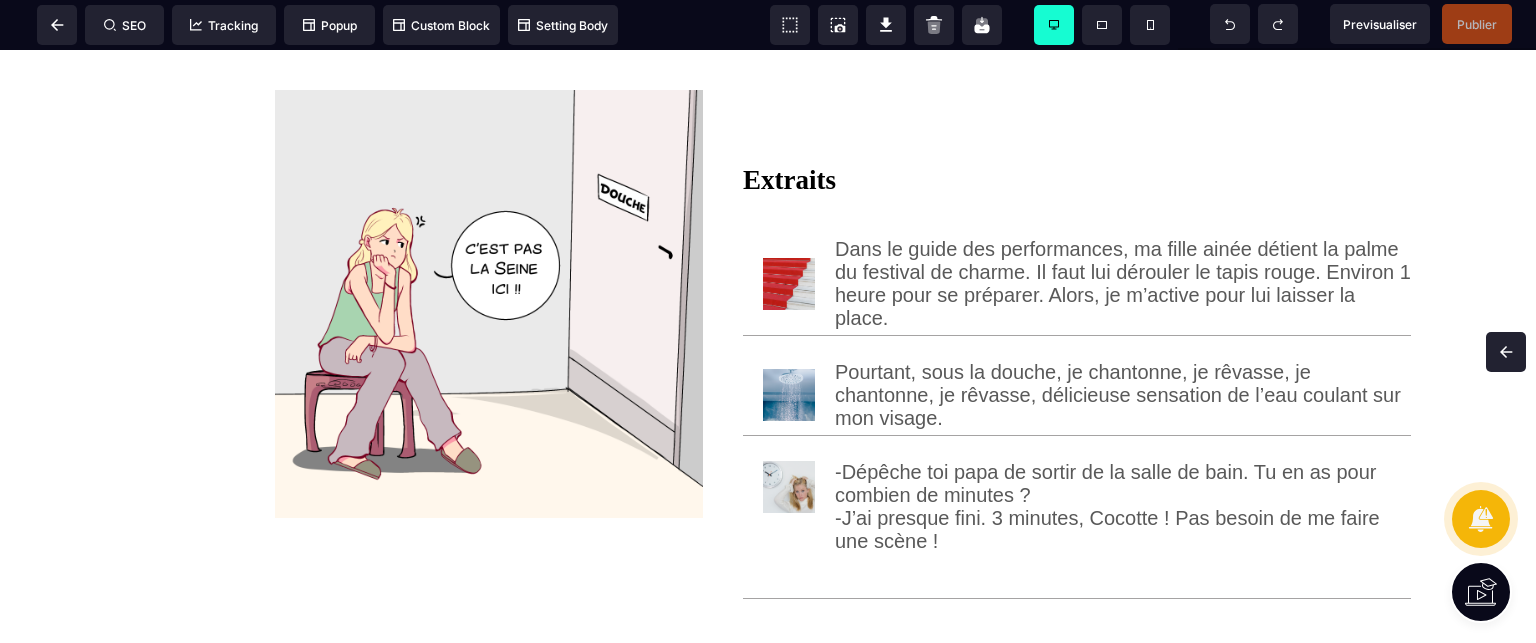 scroll, scrollTop: 241, scrollLeft: 0, axis: vertical 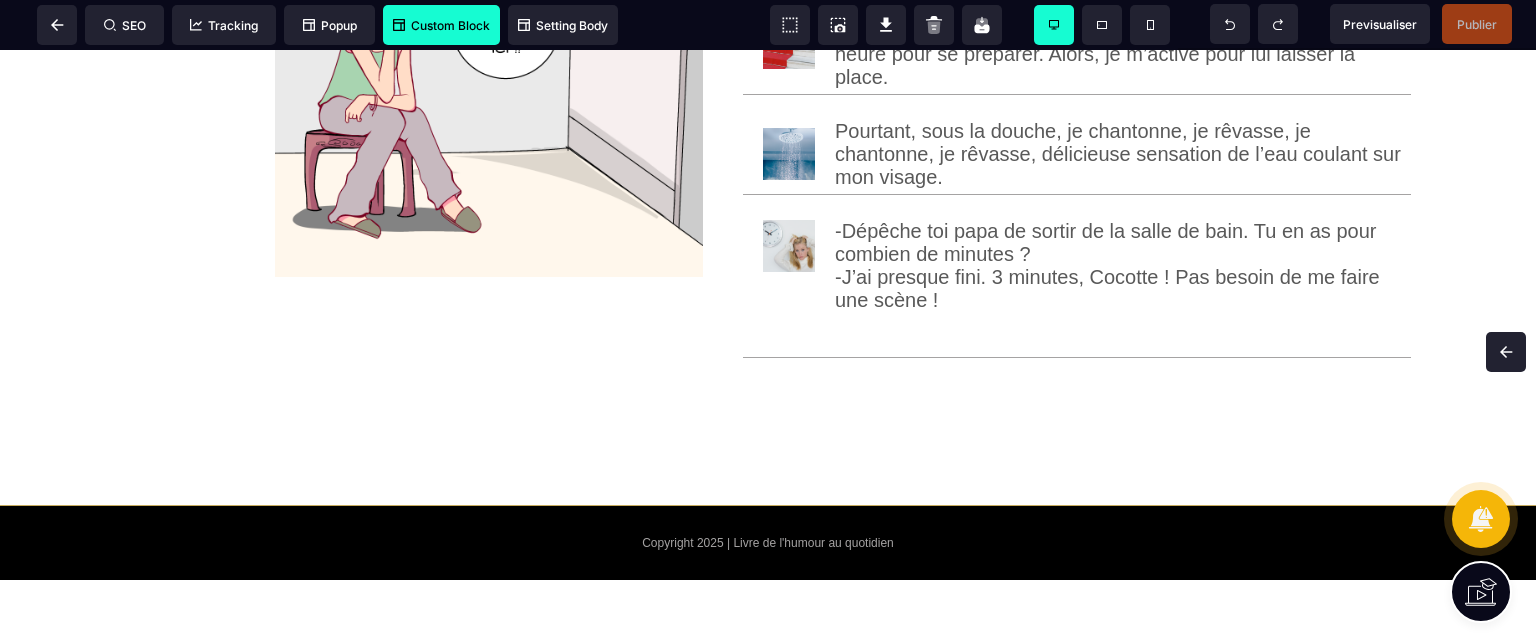 click on "Custom Block" at bounding box center (441, 25) 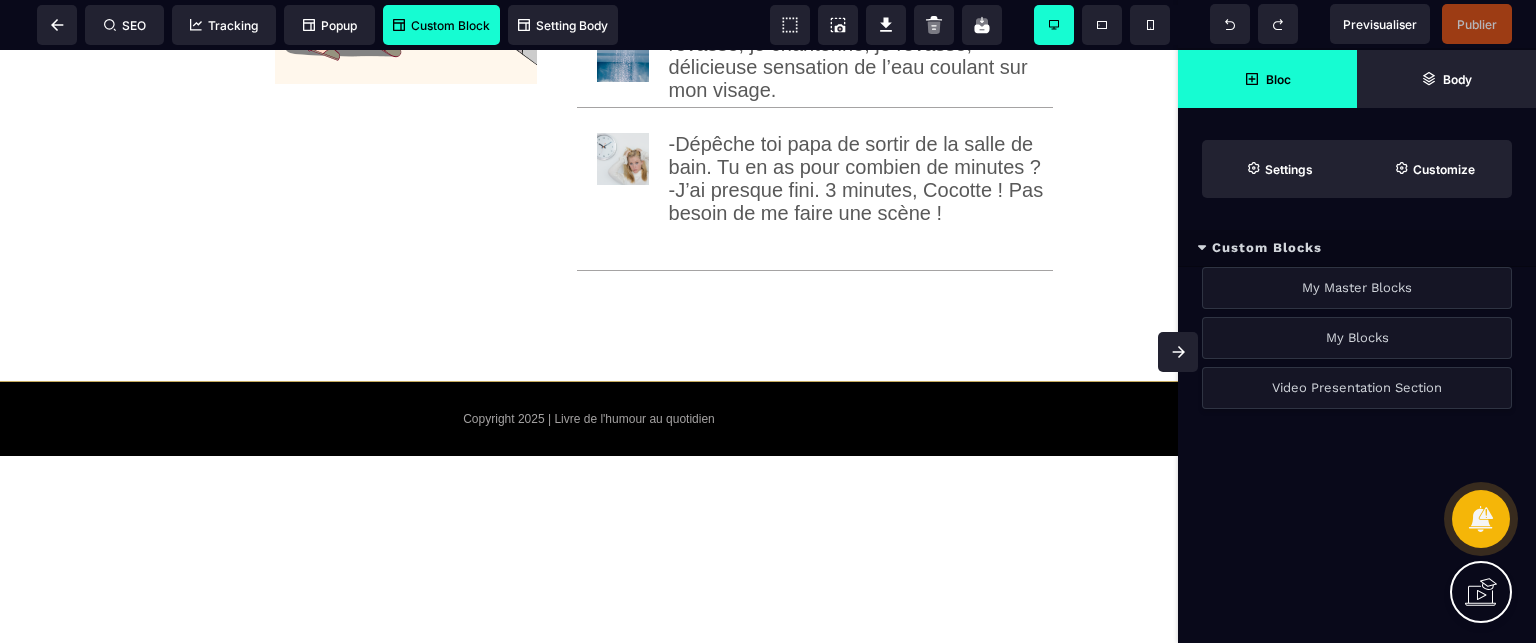 click on "Video Presentation Section" at bounding box center [1357, 388] 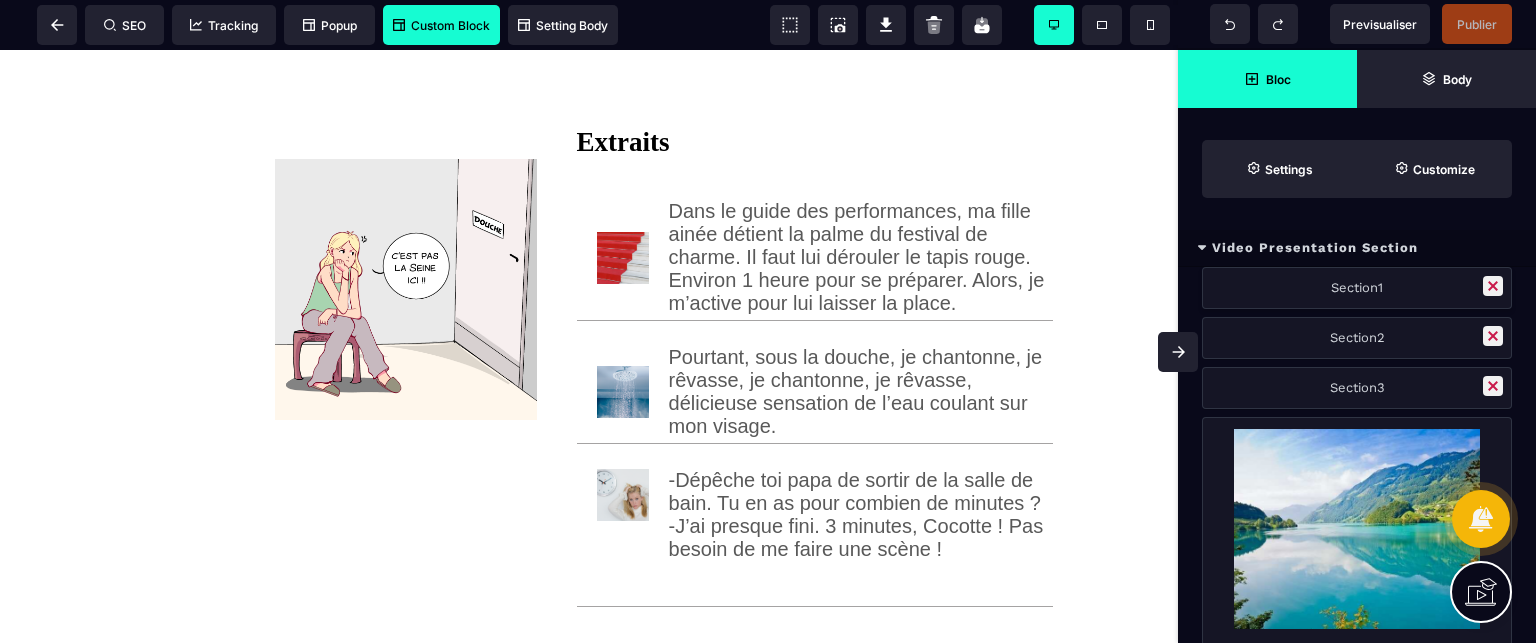 scroll, scrollTop: 0, scrollLeft: 0, axis: both 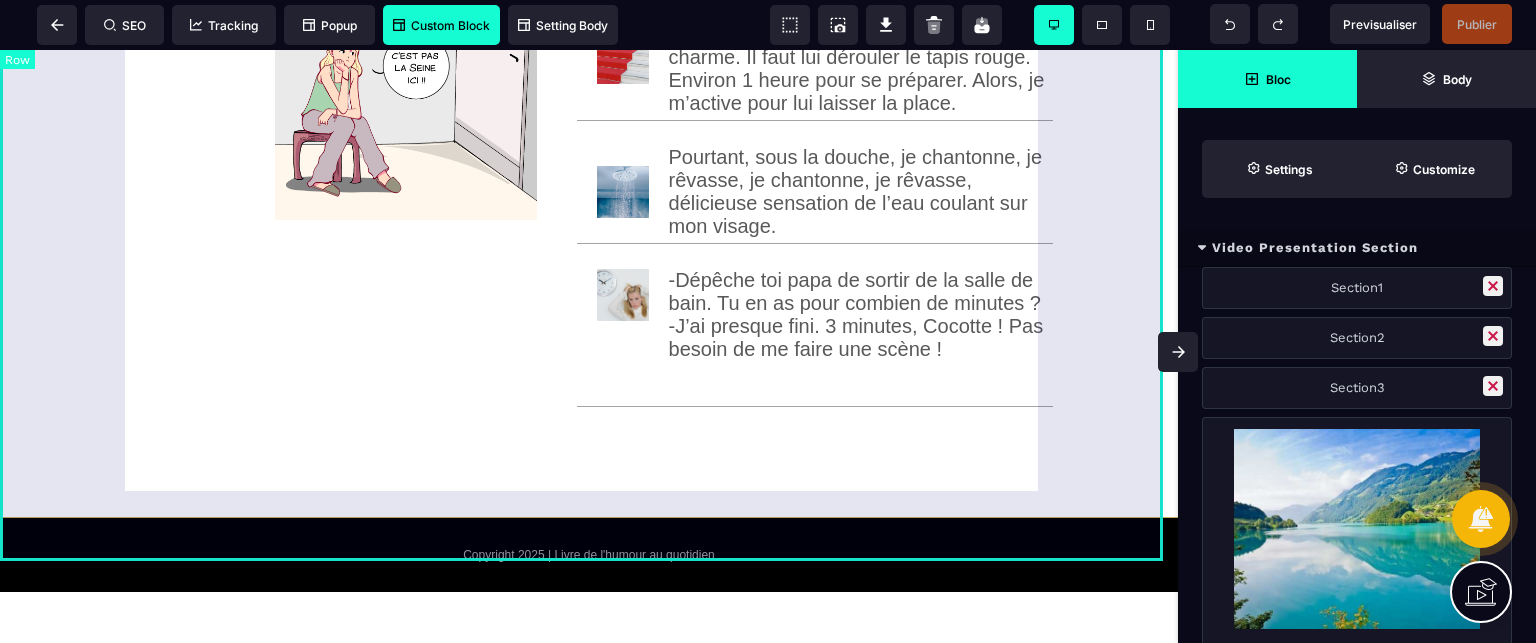 click on "Copyright 2025 | Livre de l'humour au quotidien" at bounding box center [589, 554] 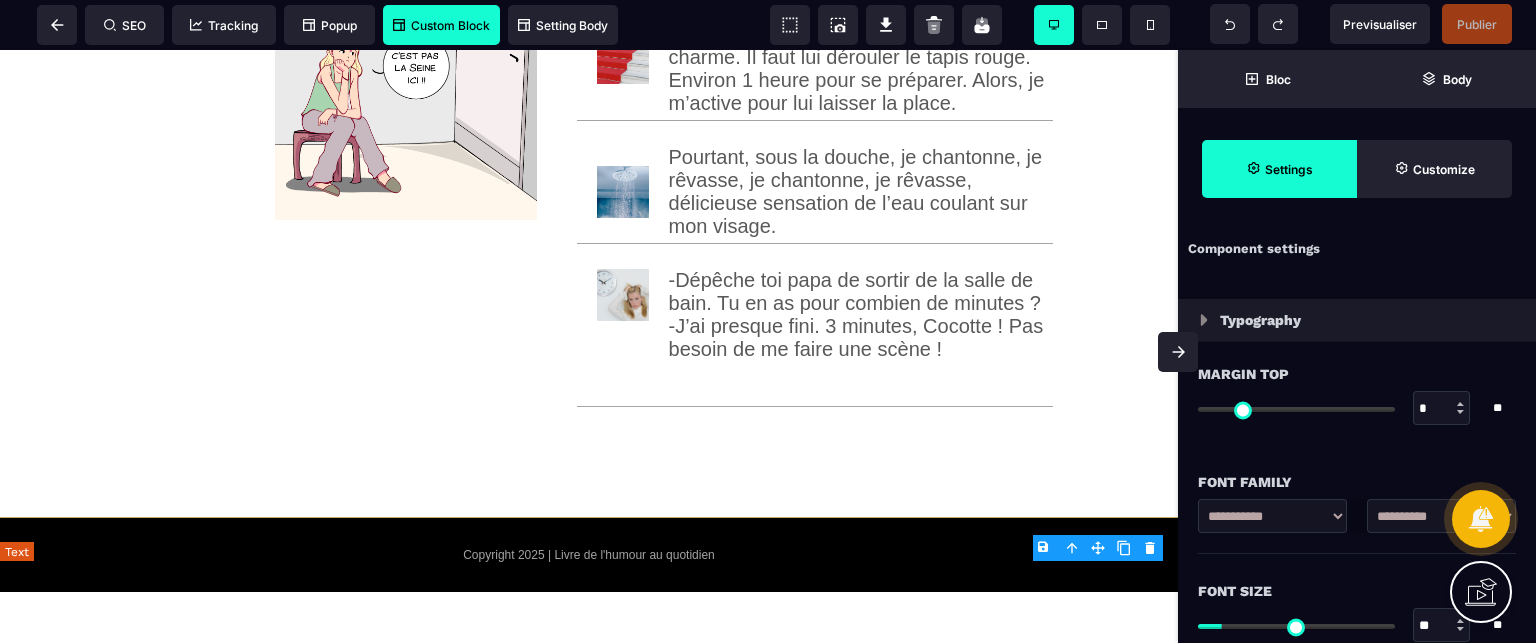 type on "*" 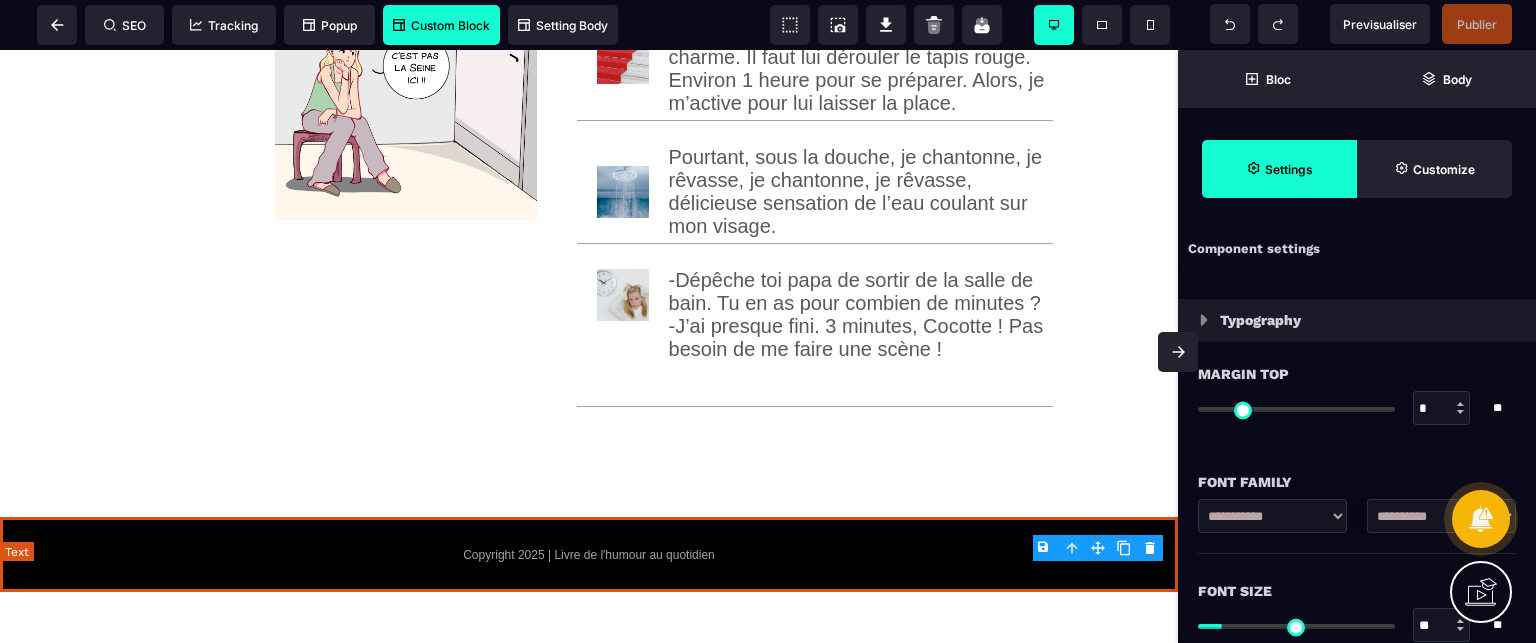 select on "**" 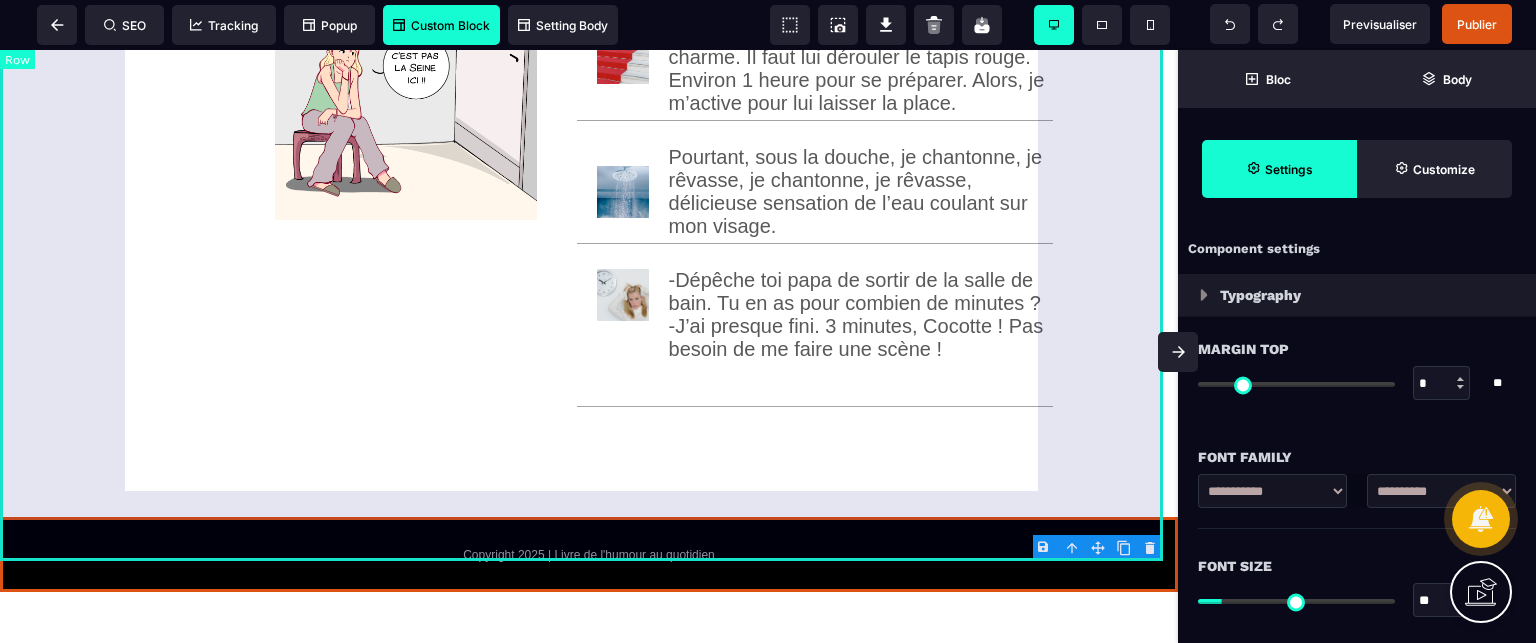 click on "Extraits Dans le guide des performances, ma fille ainée détient la palme du festival de charme. Il faut lui dérouler le tapis rouge. Environ 1 heure pour se préparer. Alors, je m’active pour lui laisser la place. Pourtant, sous la douche, je chantonne, je rêvasse, je chantonne, je rêvasse, délicieuse sensation de l’eau coulant sur mon visage. -Dépêche toi [NAME] de sortir de la salle de bain. Tu en as pour combien de minutes ? -J’ai presque fini. 3 minutes, Cocotte ! Pas besoin de me faire une scène !" at bounding box center [589, 183] 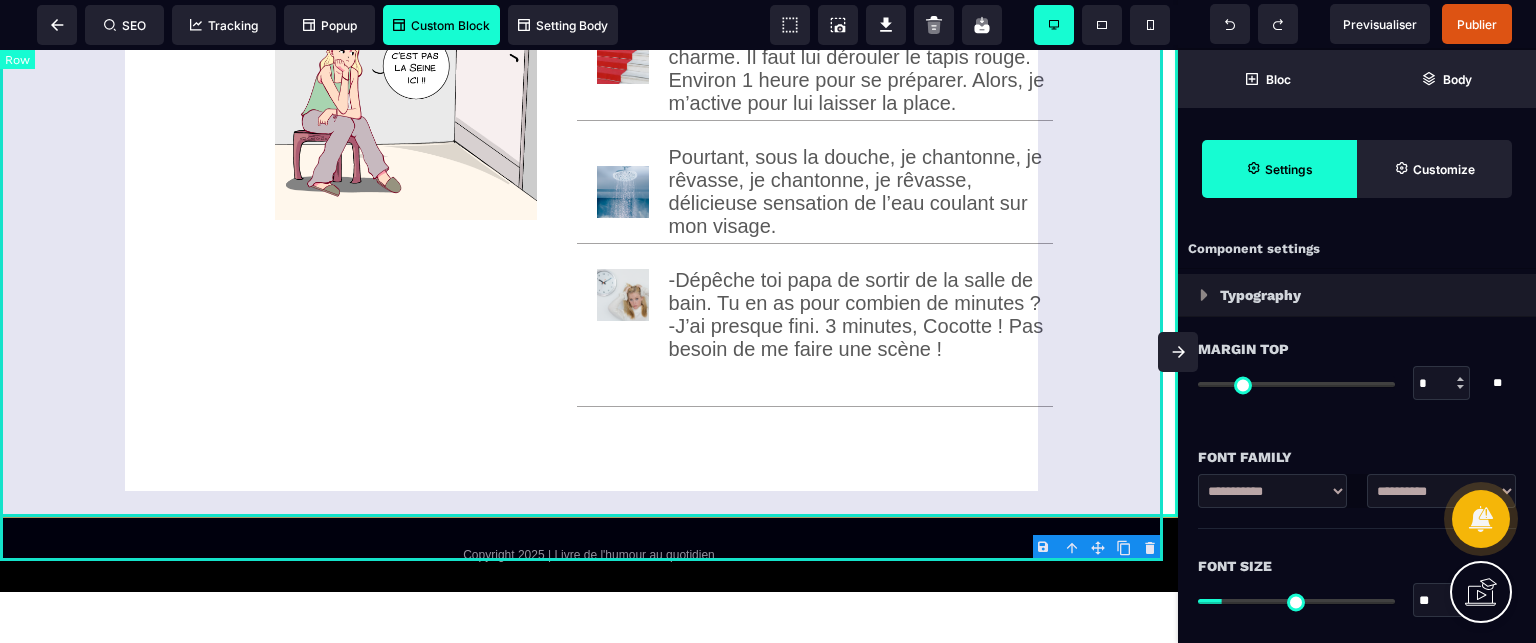 select on "**" 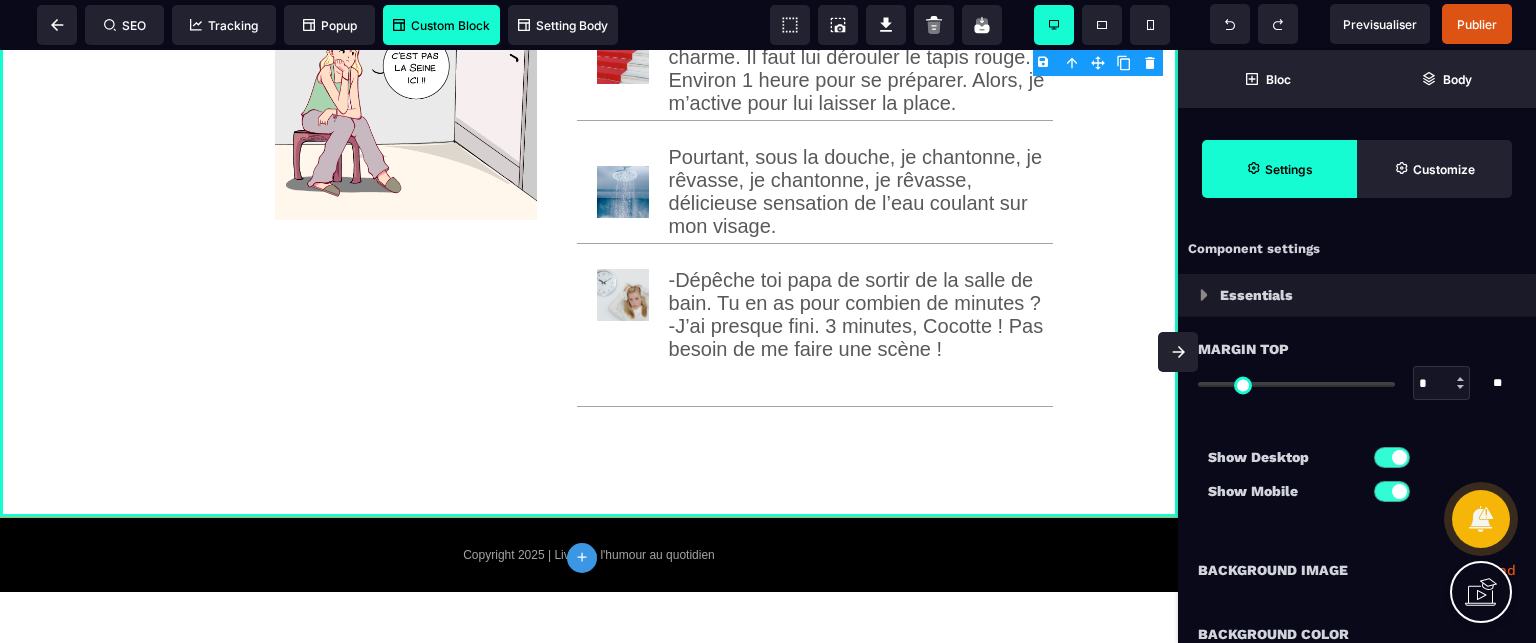click on "Custom Block" at bounding box center (441, 25) 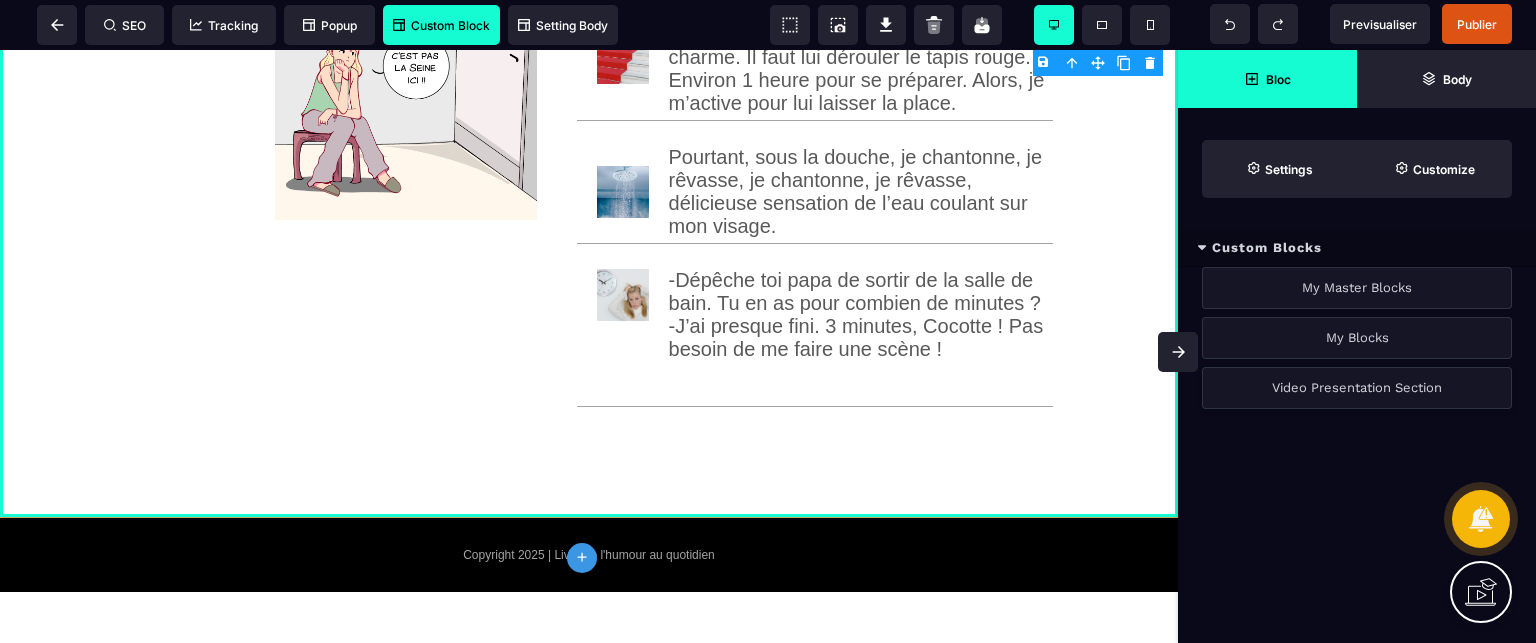 click on "Video Presentation Section" at bounding box center [1357, 388] 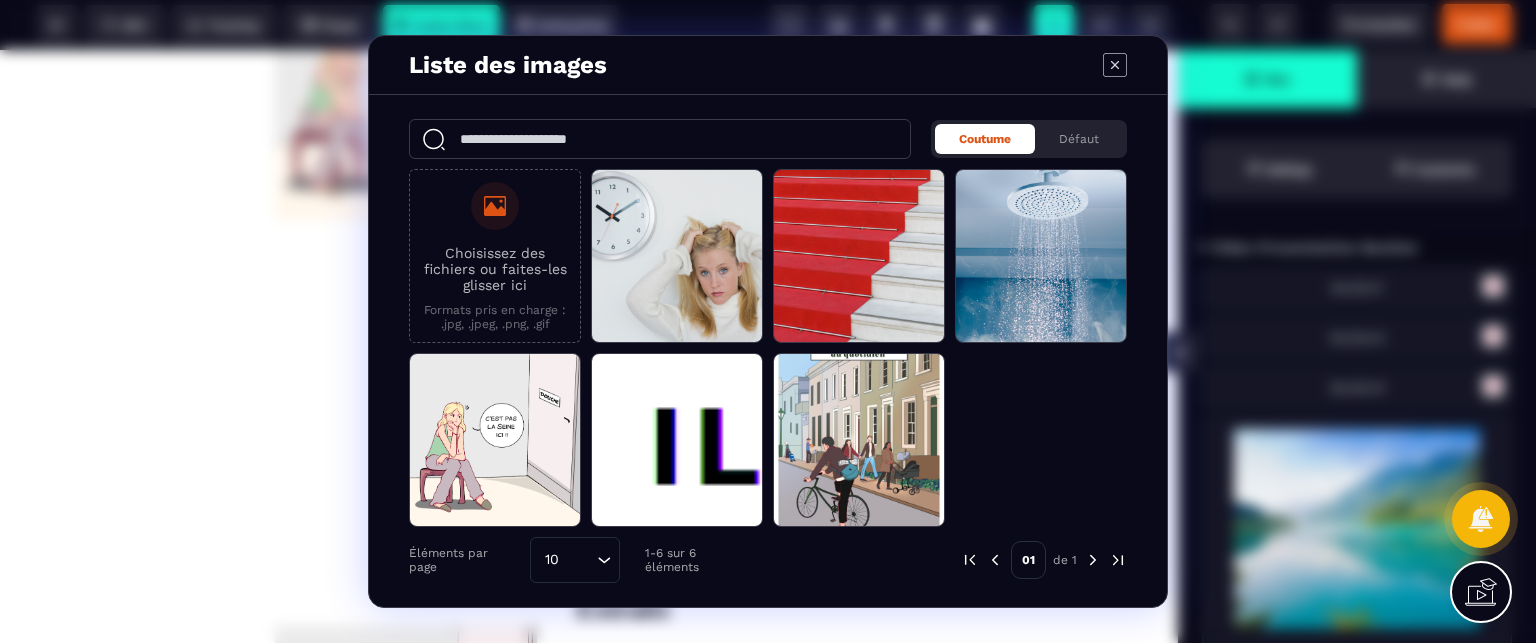 click 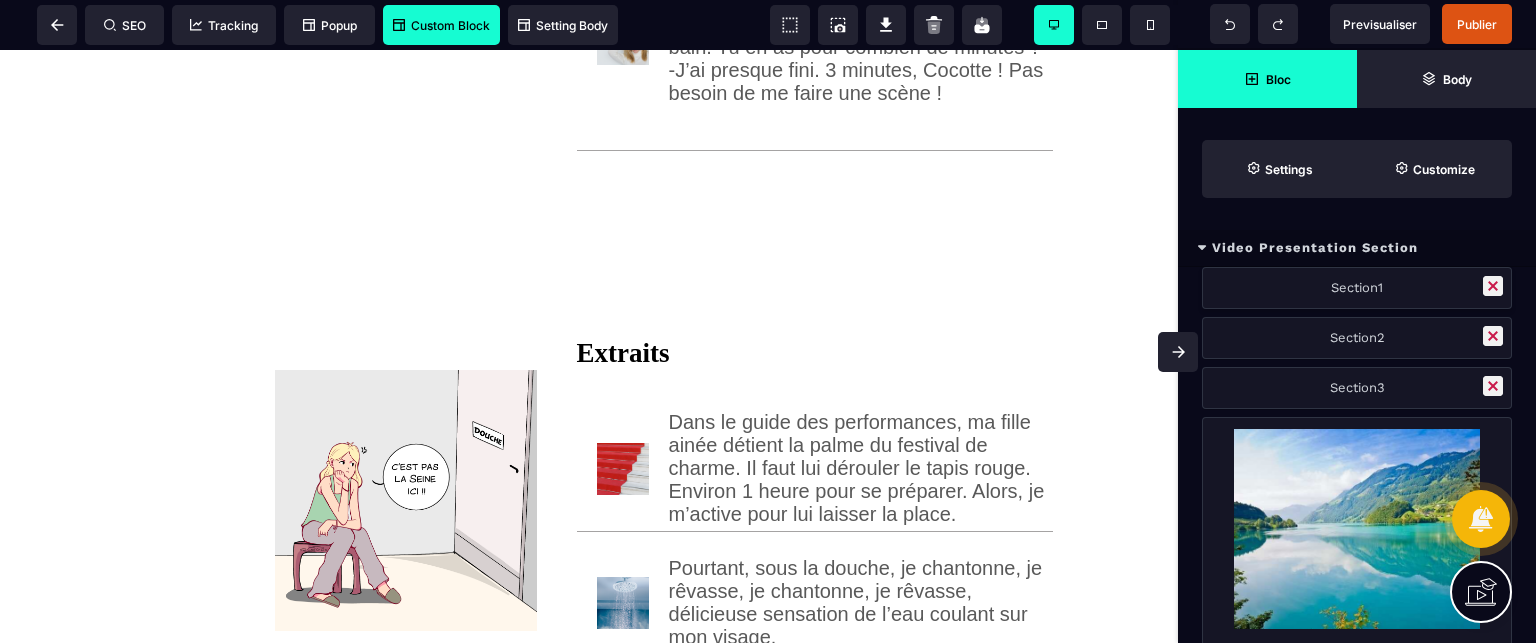 scroll, scrollTop: 469, scrollLeft: 0, axis: vertical 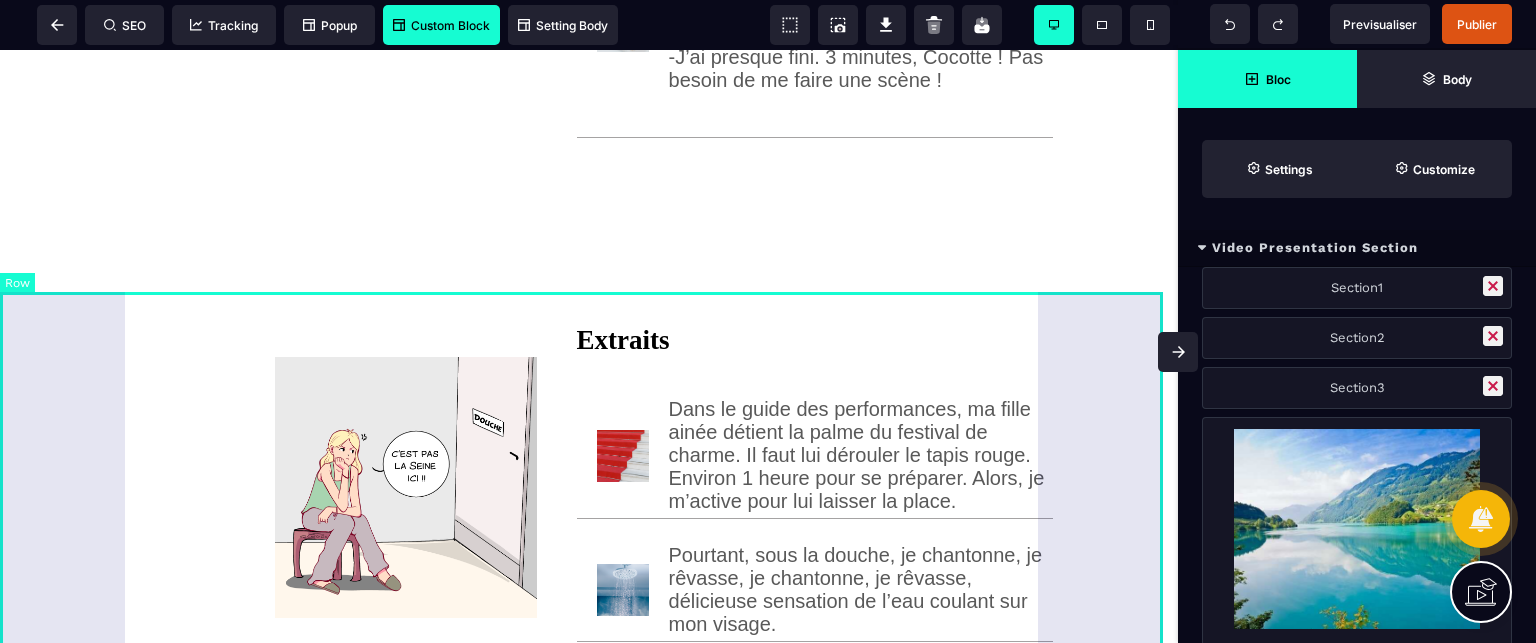 click on "Extraits Dans le guide des performances, ma fille ainée détient la palme du festival de charme. Il faut lui dérouler le tapis rouge. Environ 1 heure pour se préparer. Alors, je m’active pour lui laisser la place. Pourtant, sous la douche, je chantonne, je rêvasse, je chantonne, je rêvasse, délicieuse sensation de l’eau coulant sur mon visage. -Dépêche toi [NAME] de sortir de la salle de bain. Tu en as pour combien de minutes ? -J’ai presque fini. 3 minutes, Cocotte ! Pas besoin de me faire une scène !" at bounding box center (589, 581) 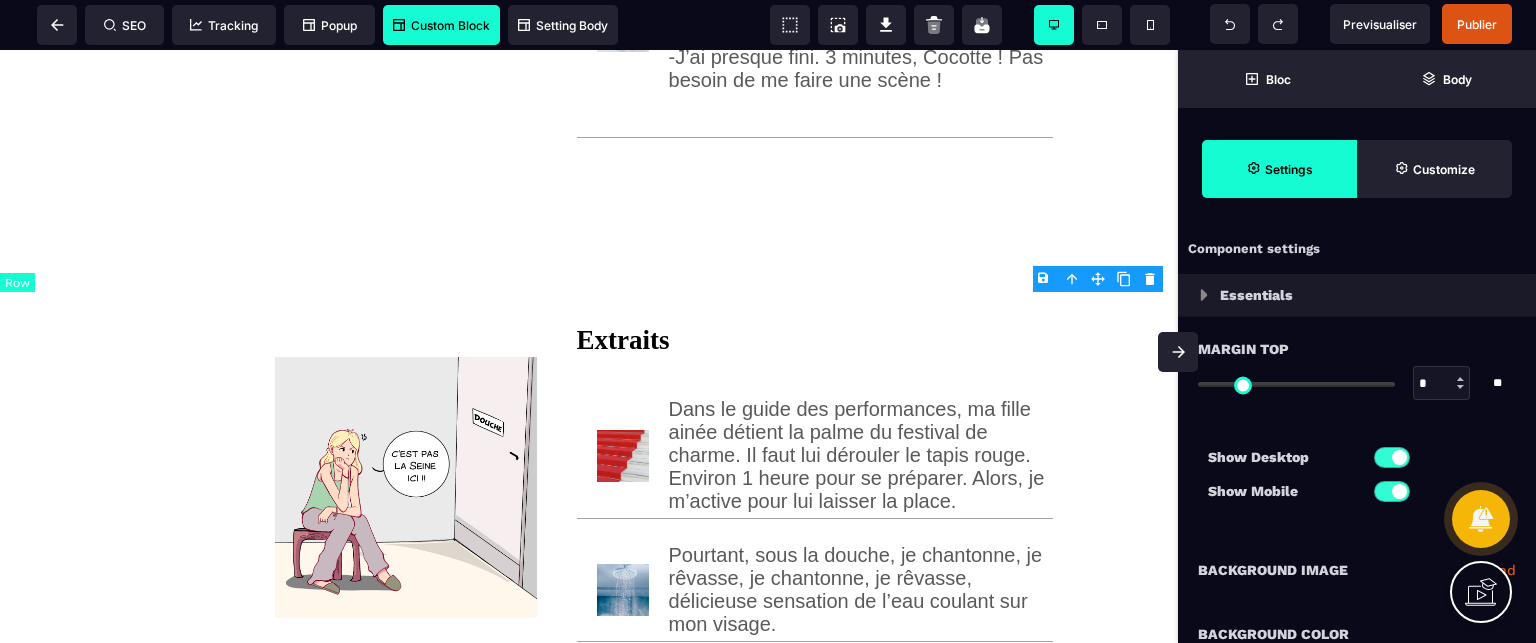 type on "*" 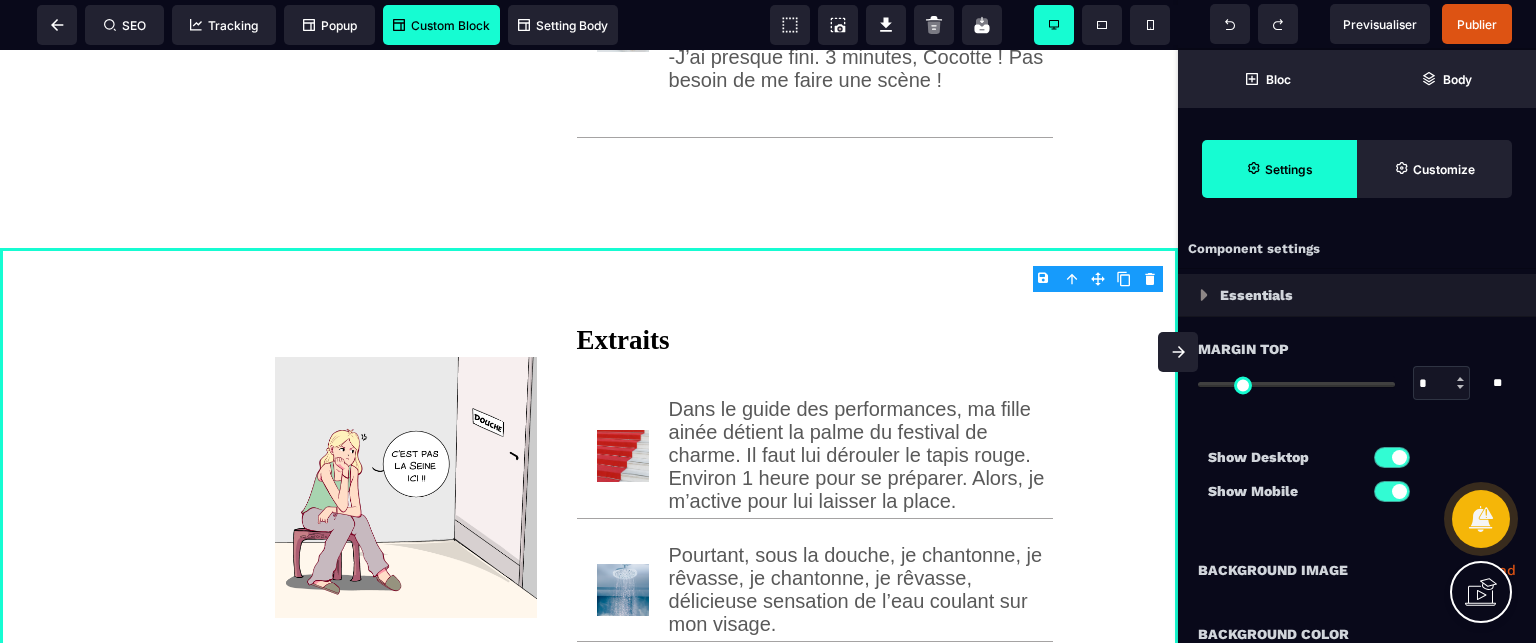 click on "B I U S
A *******
plus
Row
SEO
Big" at bounding box center (768, 321) 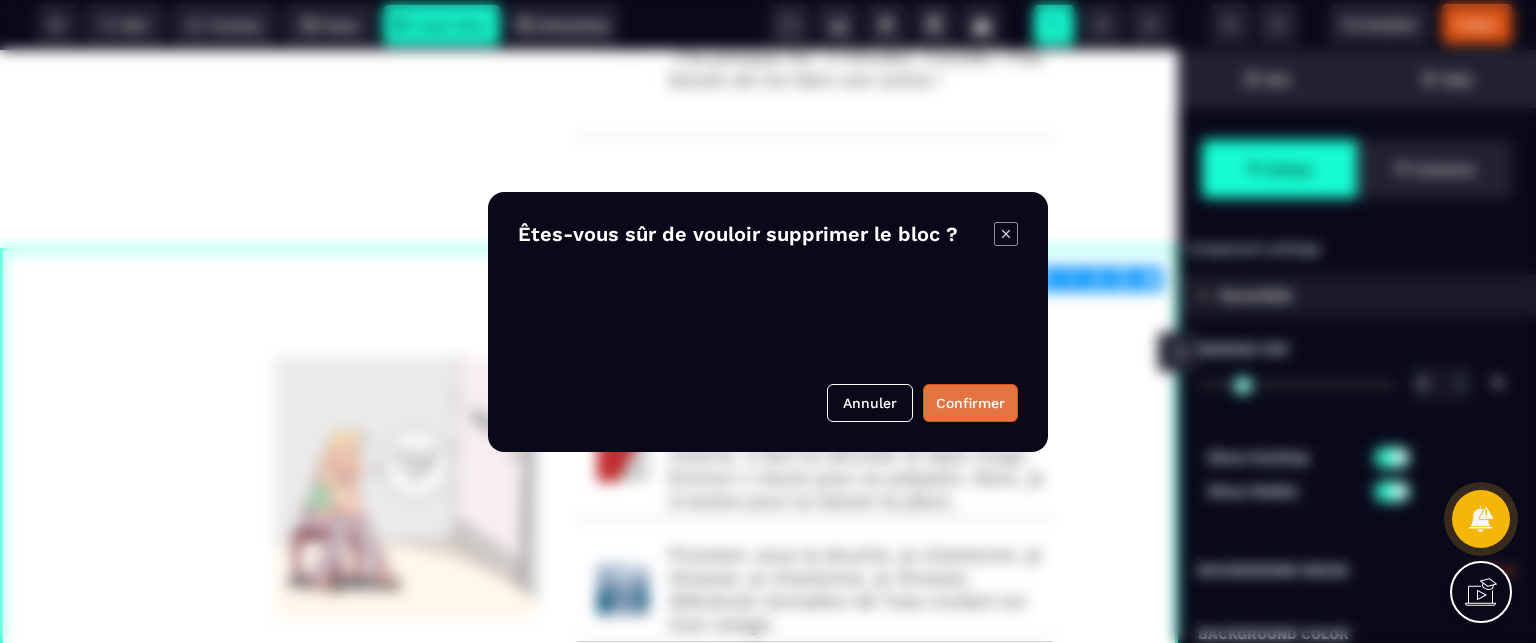 click on "Confirmer" at bounding box center [970, 403] 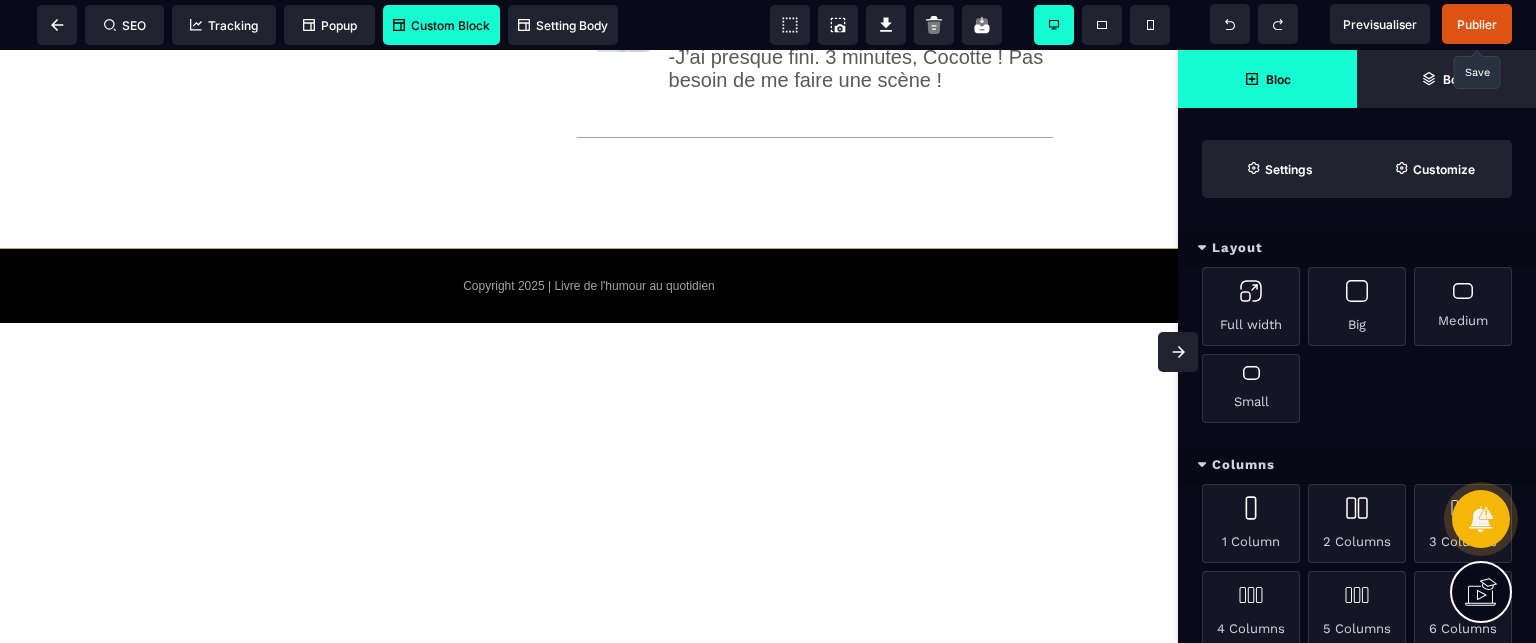 click on "Publier" at bounding box center (1477, 24) 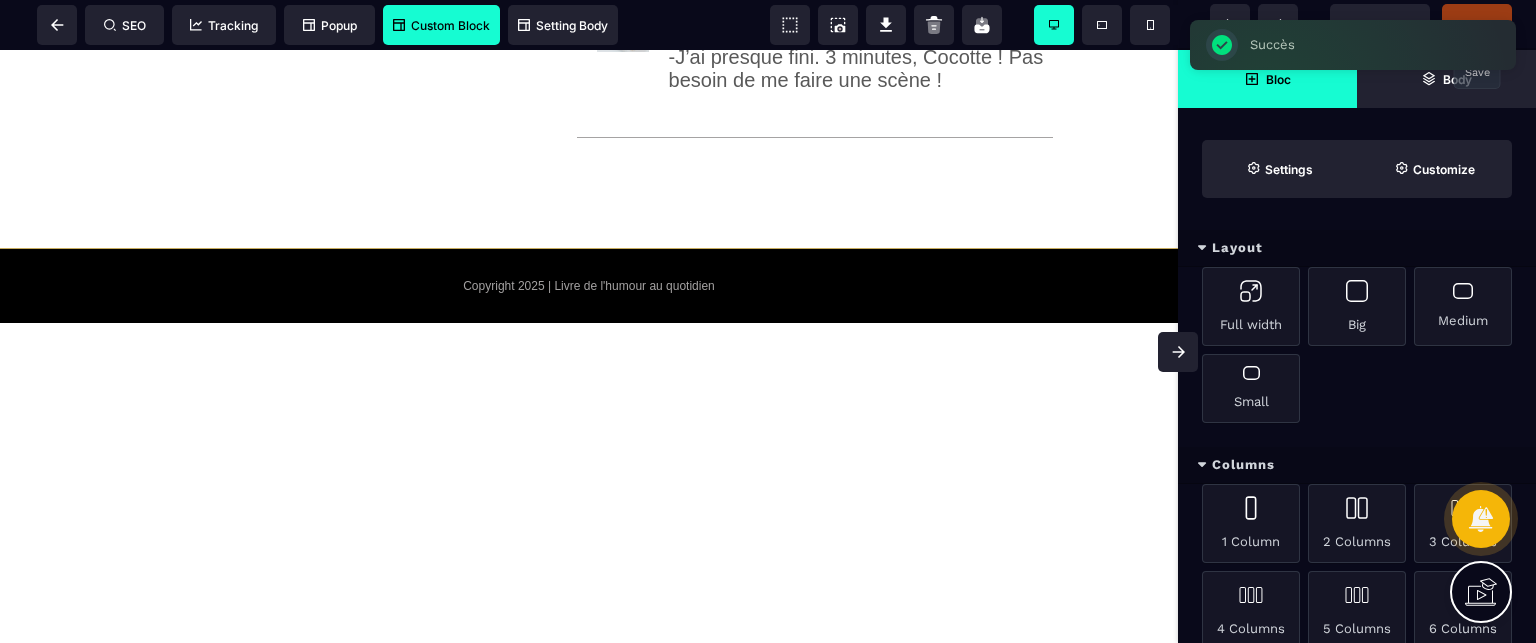 scroll, scrollTop: 0, scrollLeft: 0, axis: both 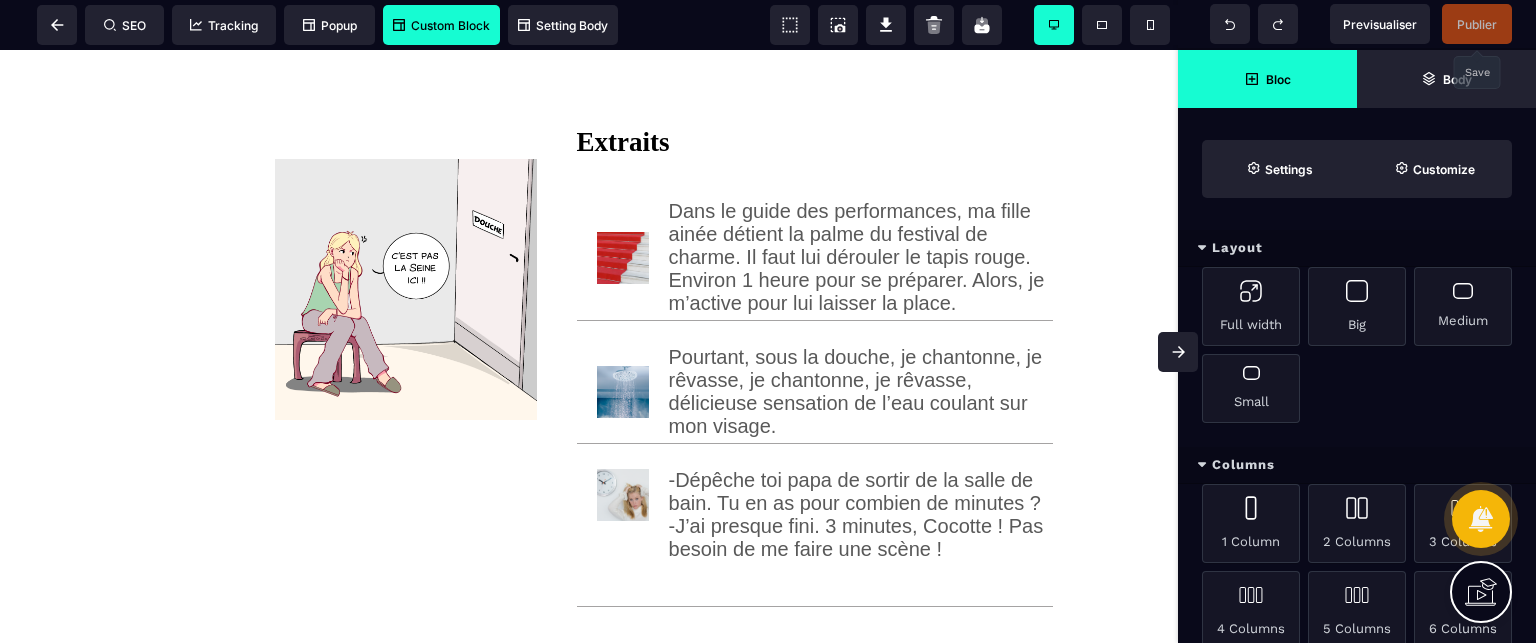 click on "Custom Block" at bounding box center (441, 25) 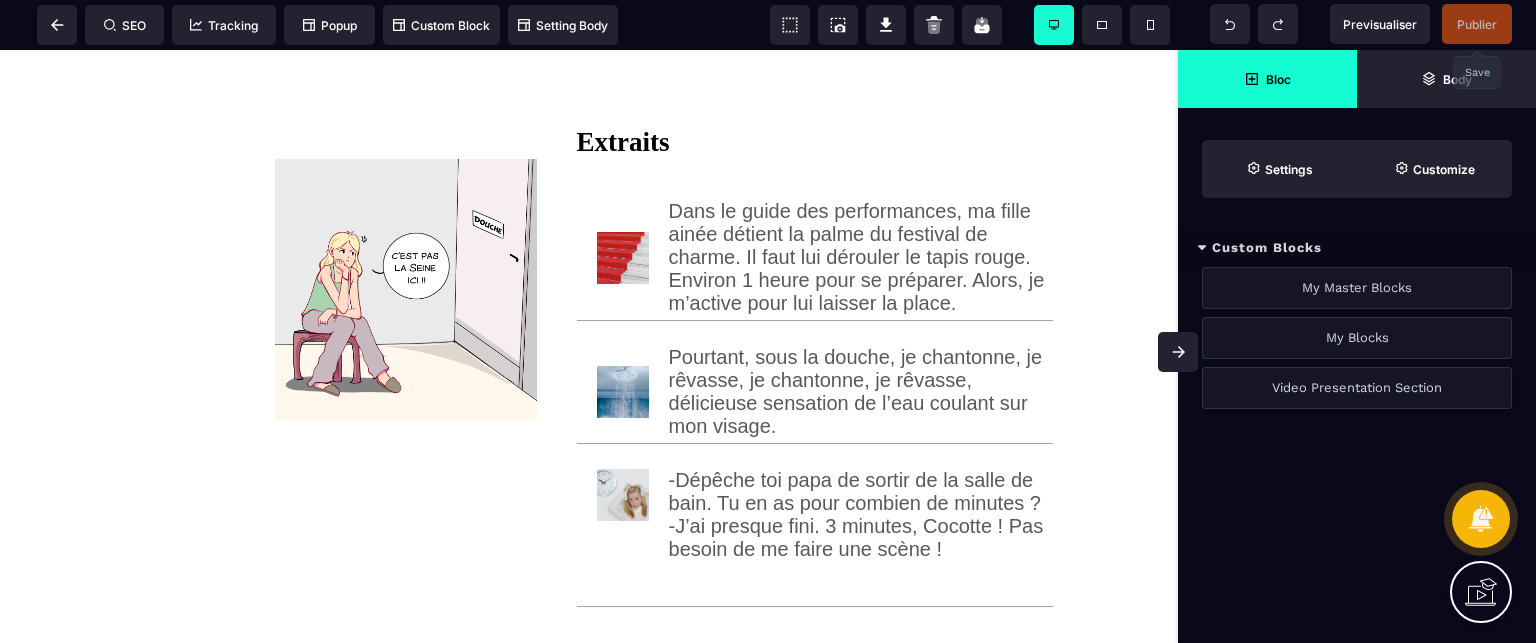 click on "Video Presentation Section" at bounding box center (1357, 388) 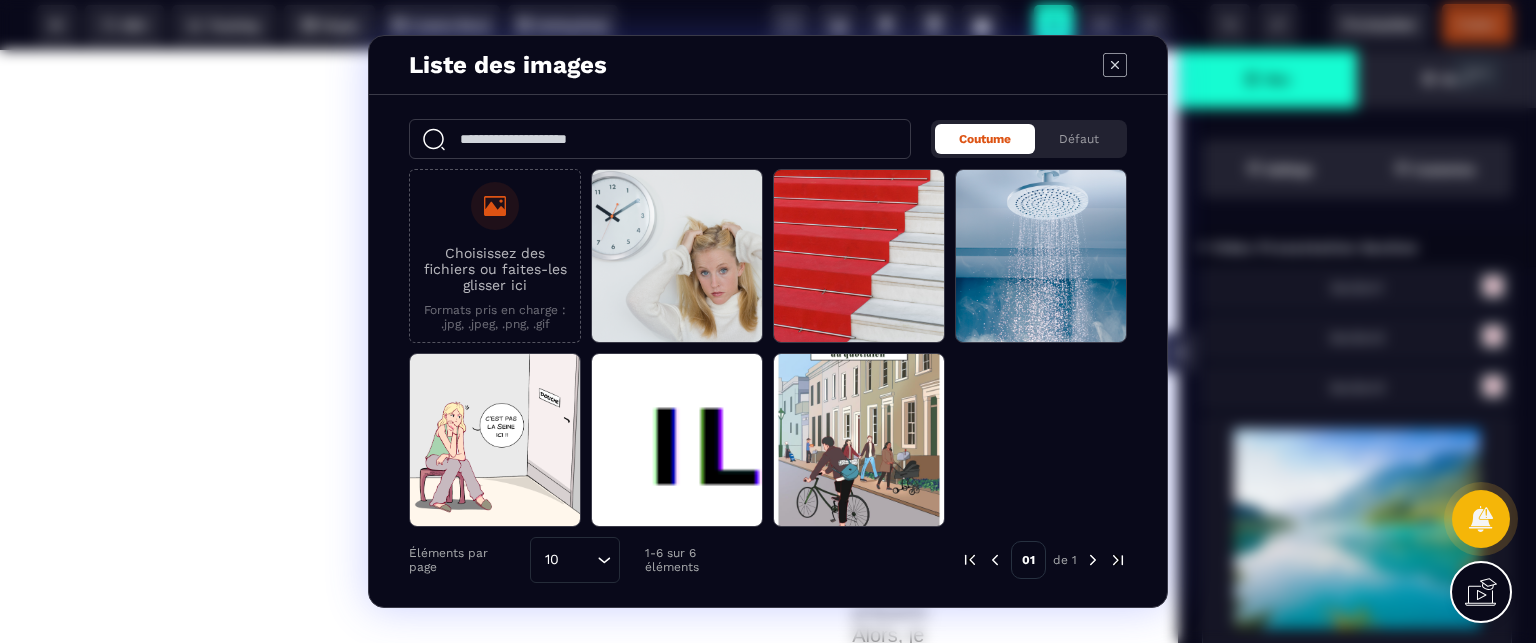 click 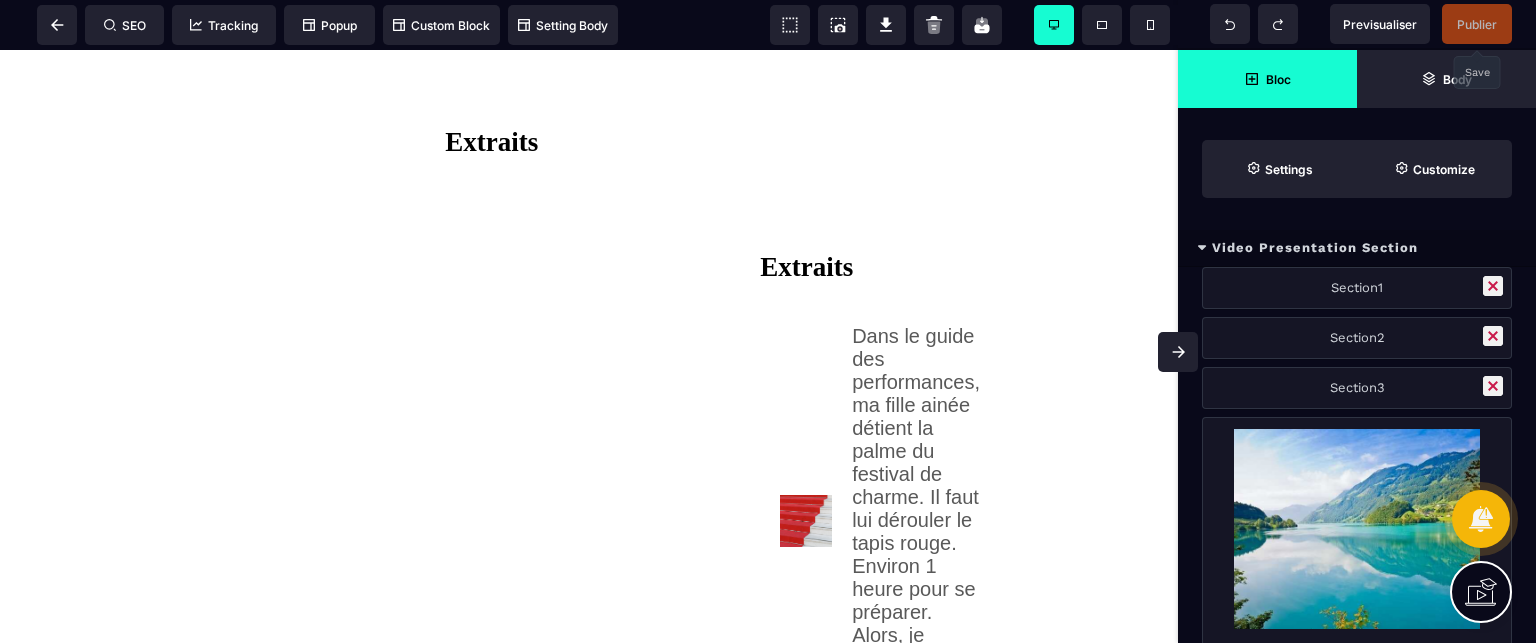 click 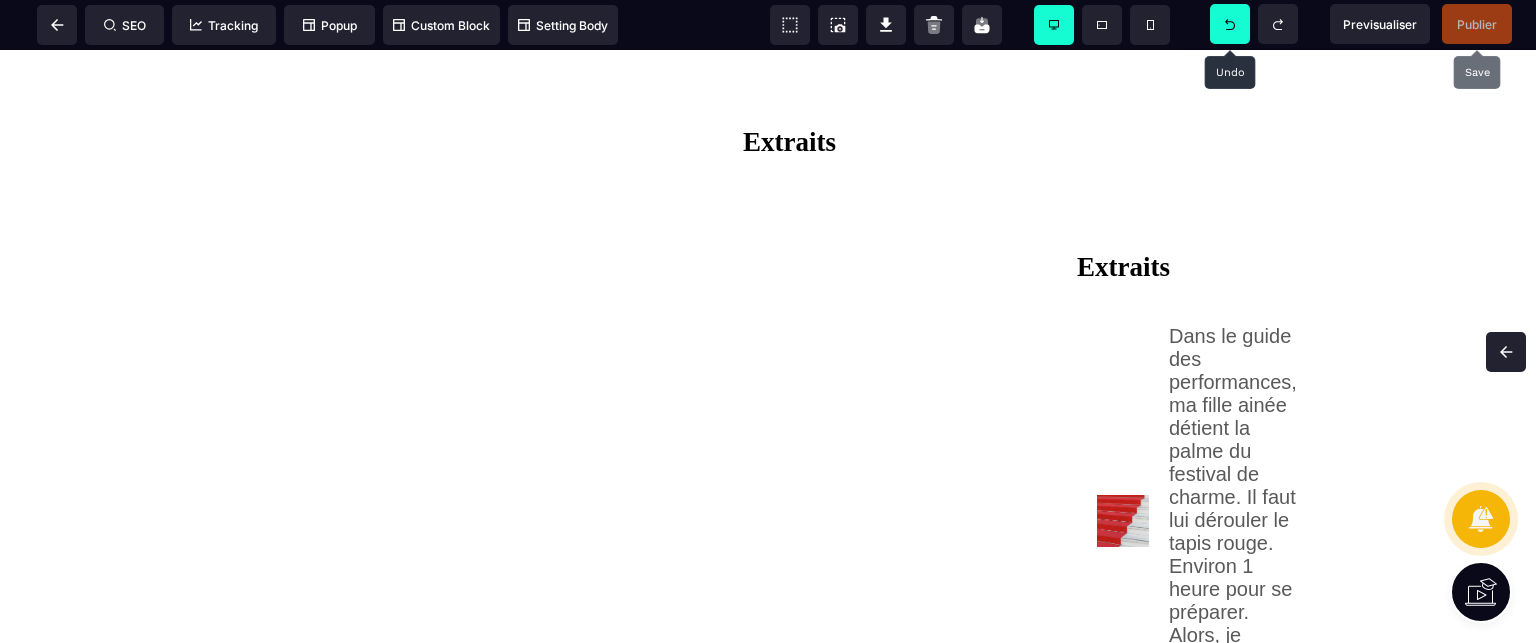 click at bounding box center (1230, 24) 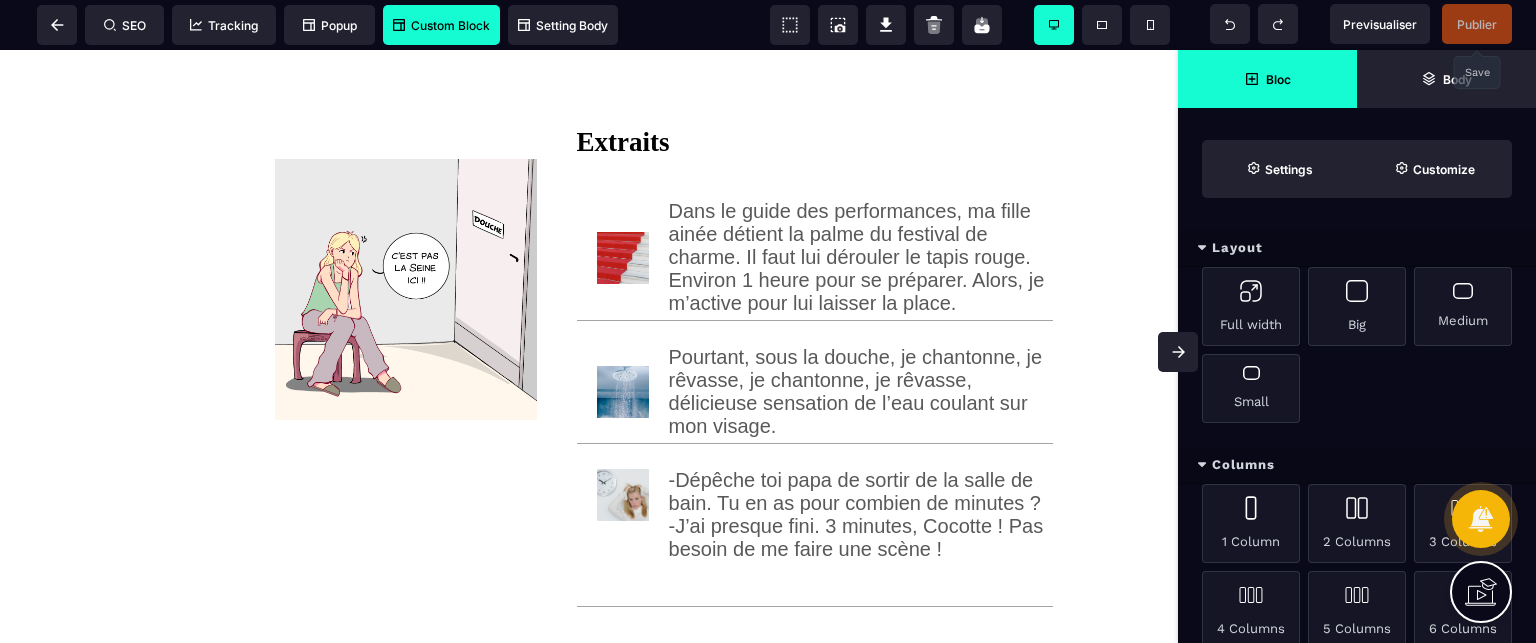 click on "Custom Block" at bounding box center (441, 25) 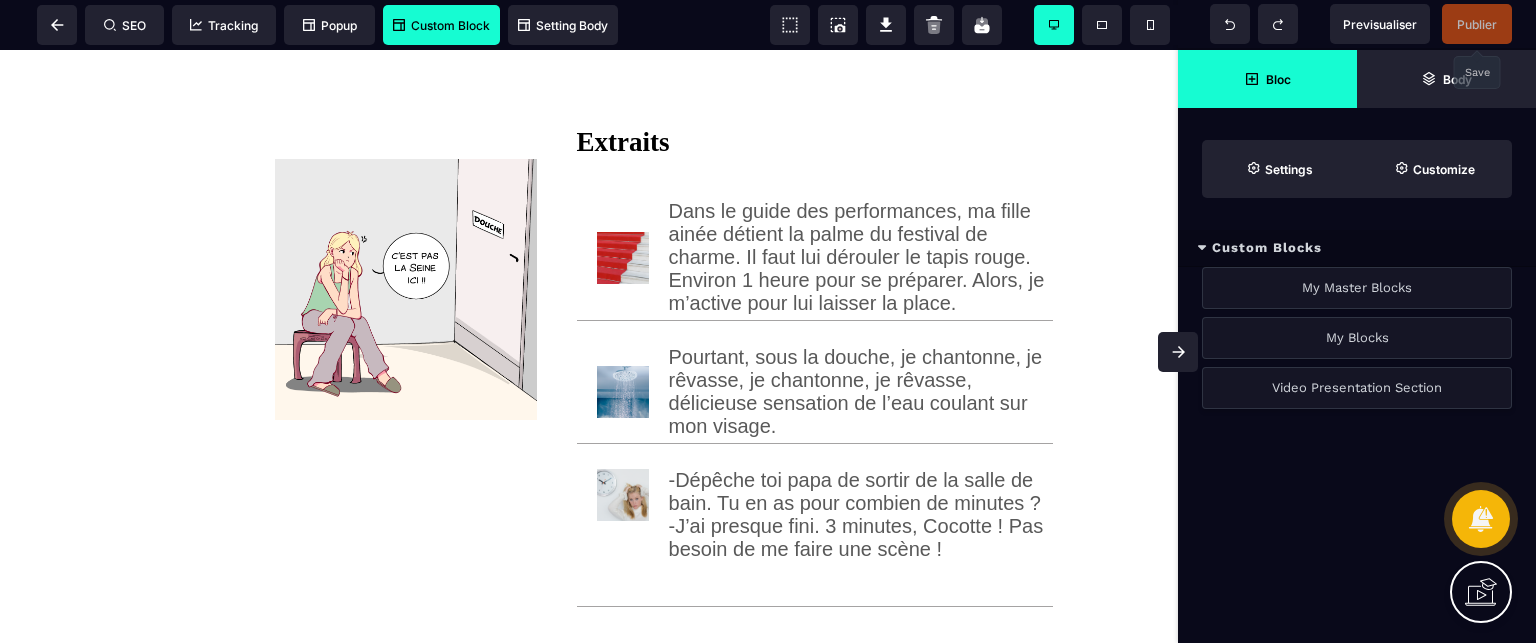 click on "Video Presentation Section" at bounding box center [1357, 388] 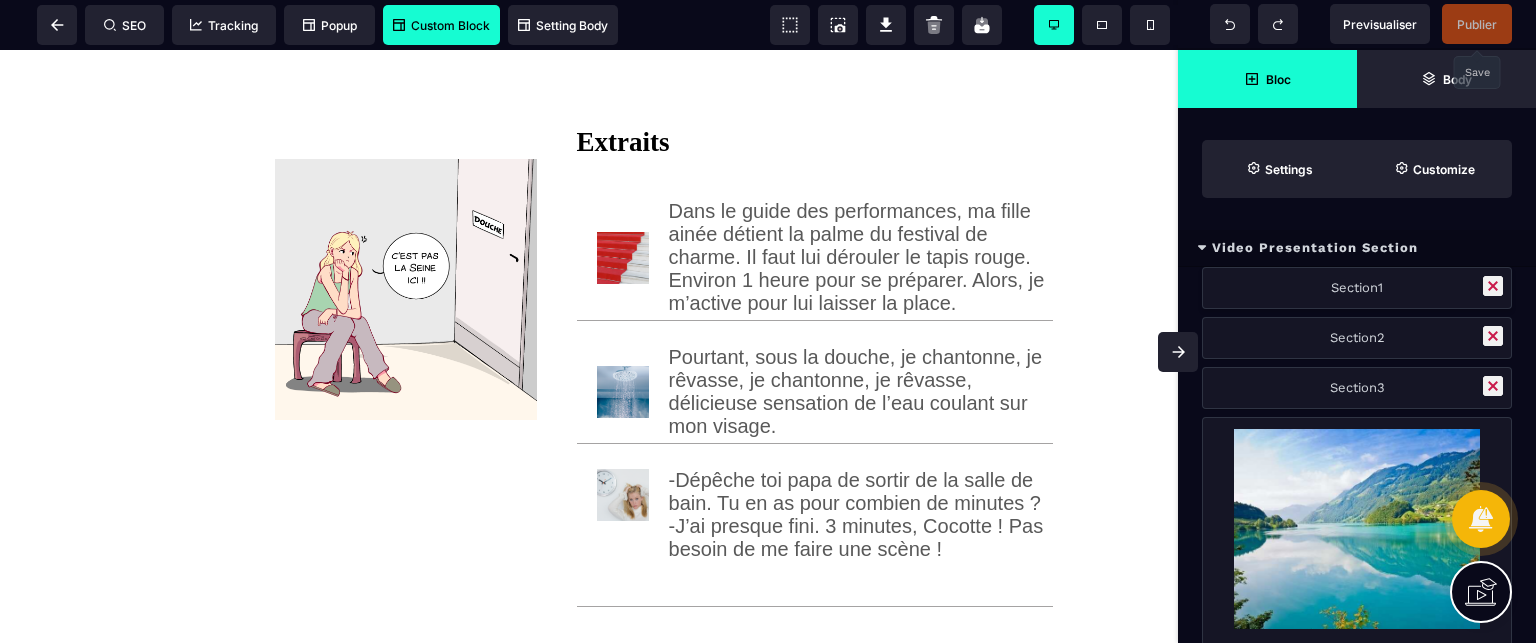 click on "Section1" at bounding box center [1357, 288] 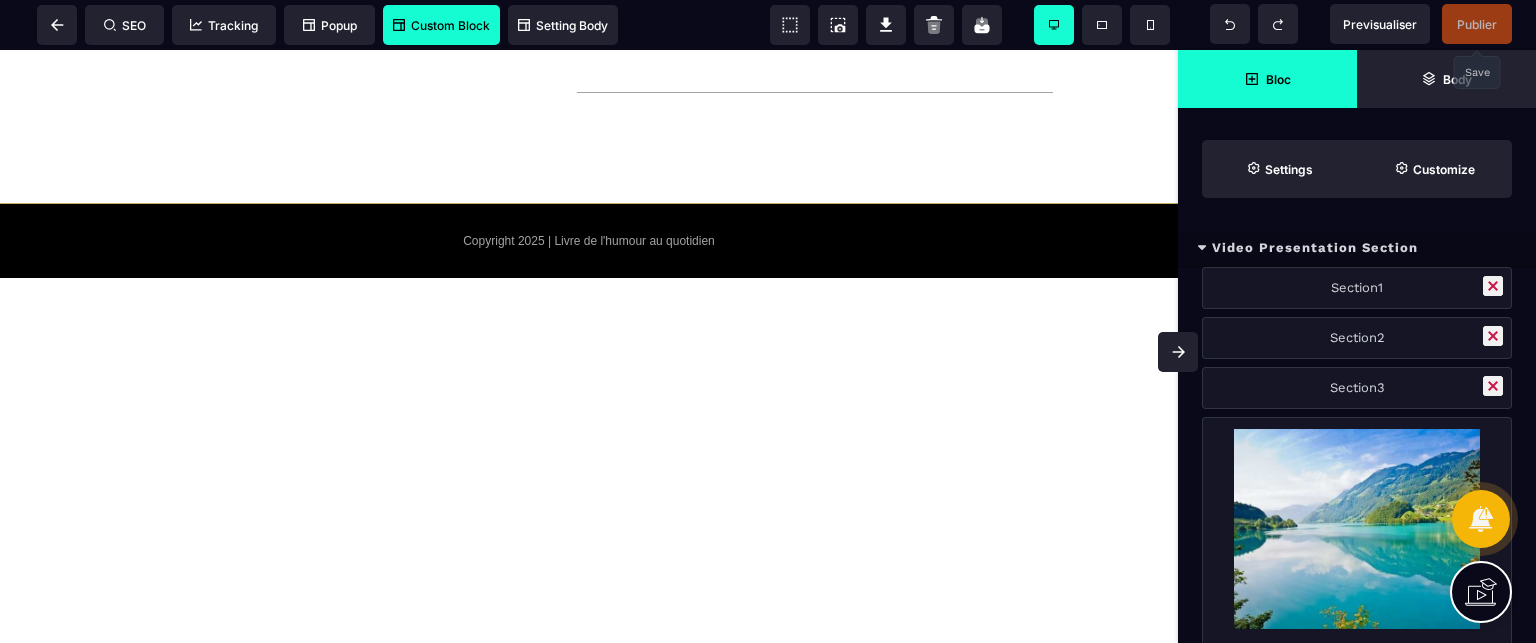 scroll, scrollTop: 494, scrollLeft: 0, axis: vertical 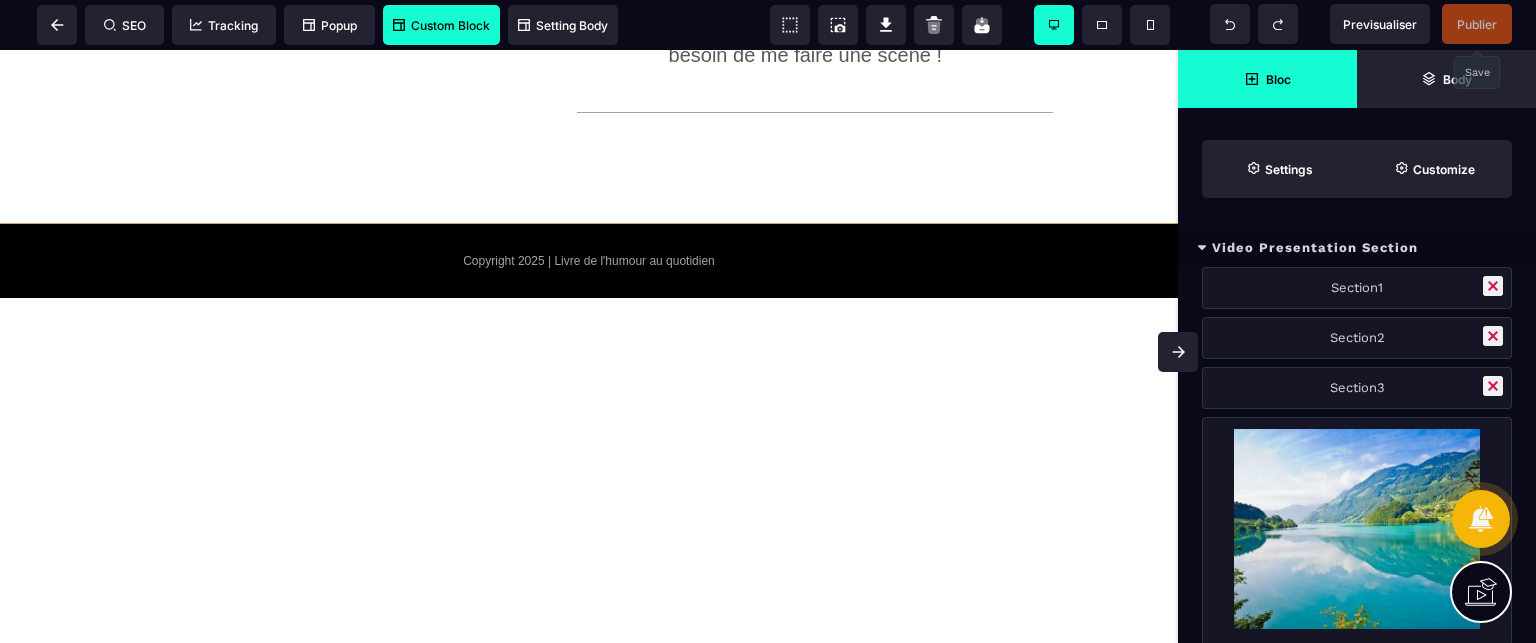 click on "Publier" at bounding box center [1477, 24] 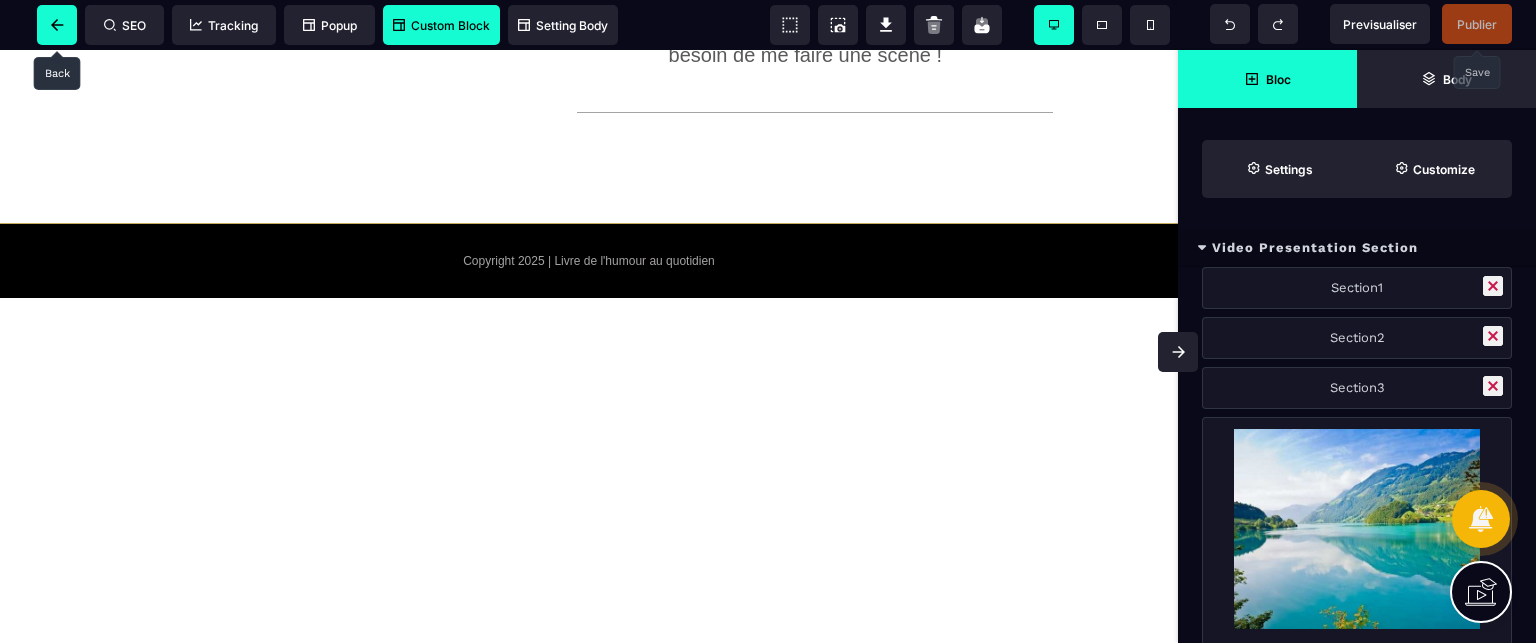 click 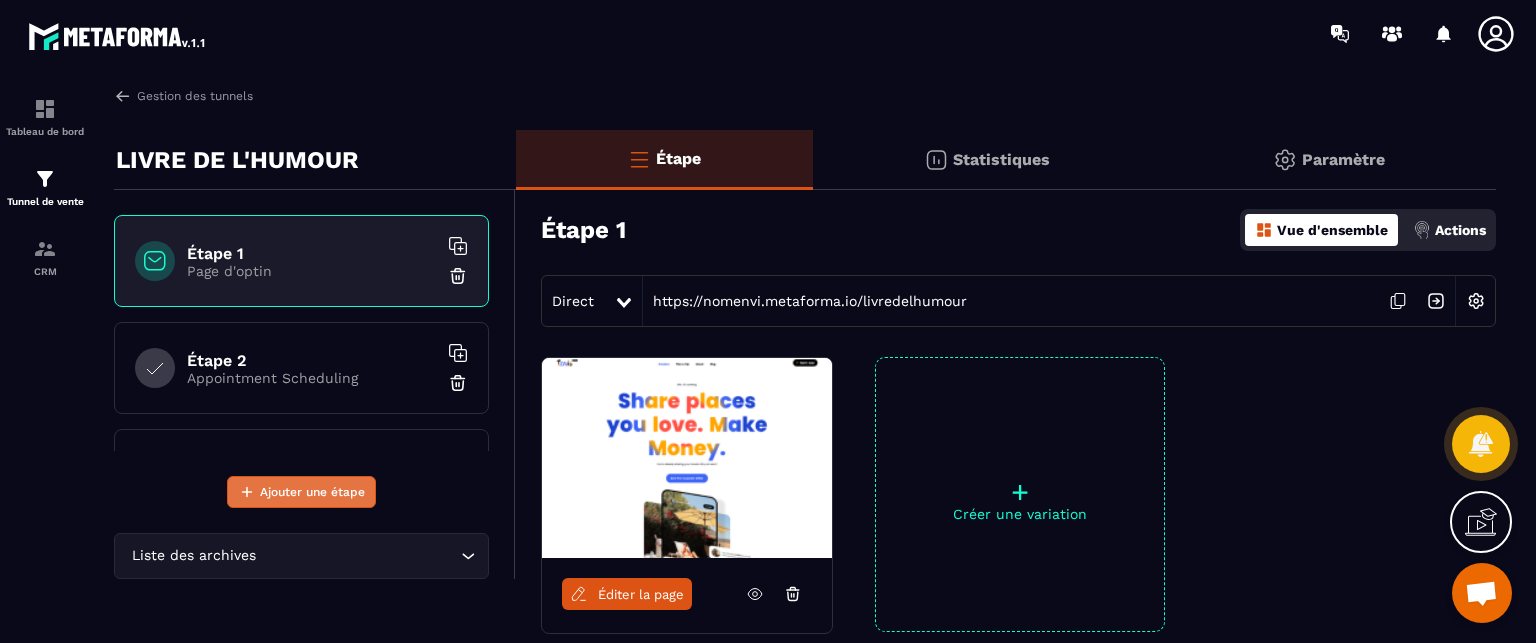 click on "Ajouter une étape" at bounding box center (312, 492) 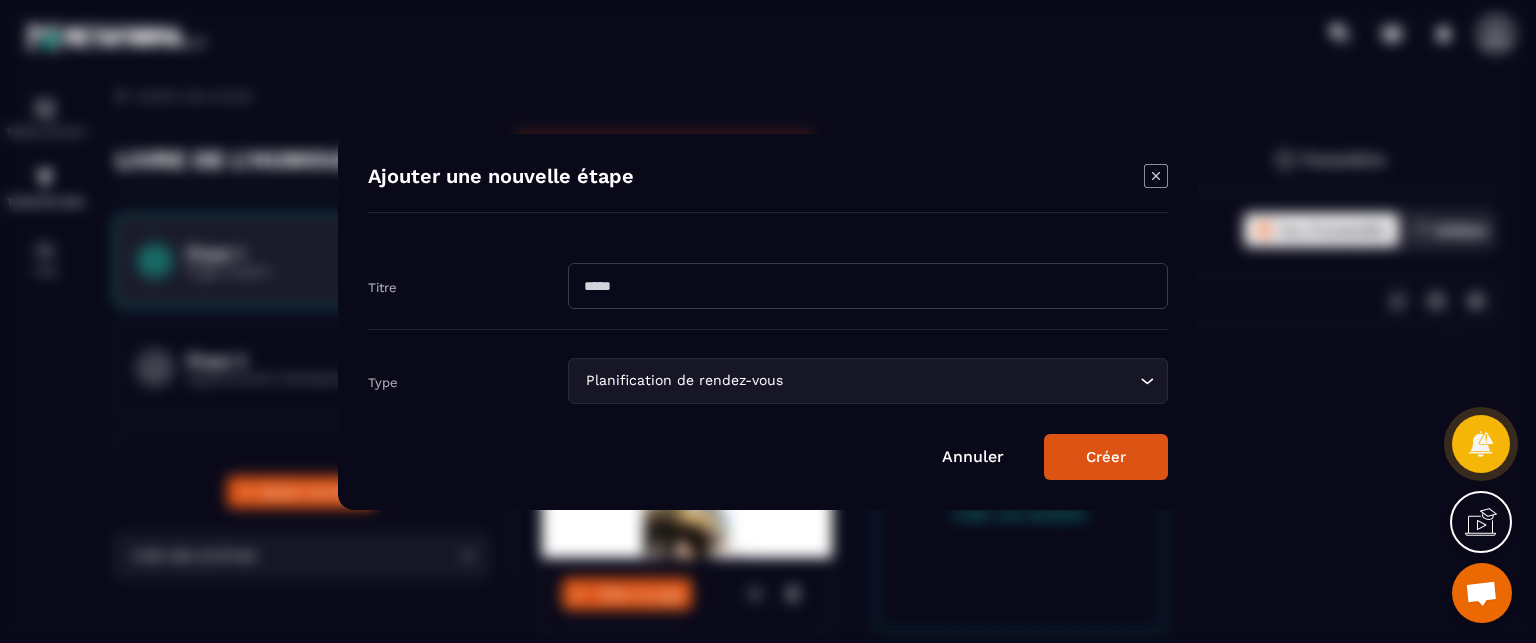 click at bounding box center [868, 286] 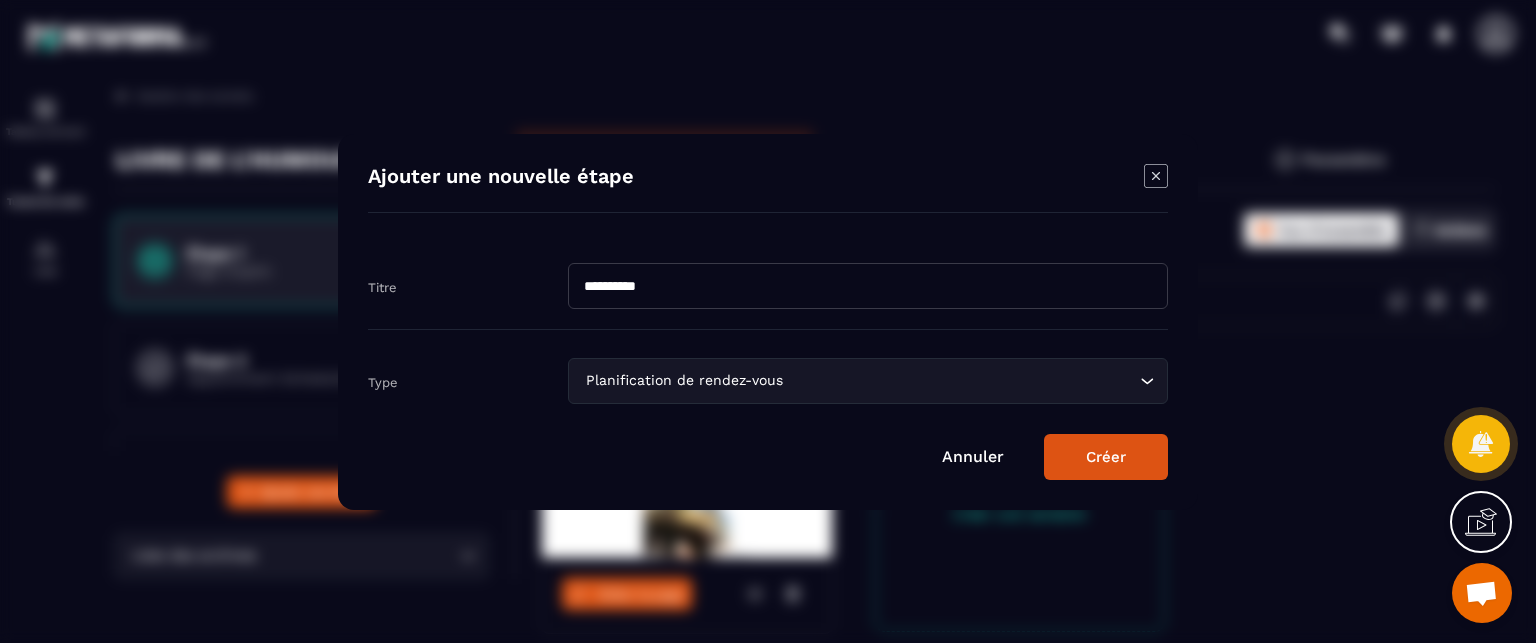 type on "**********" 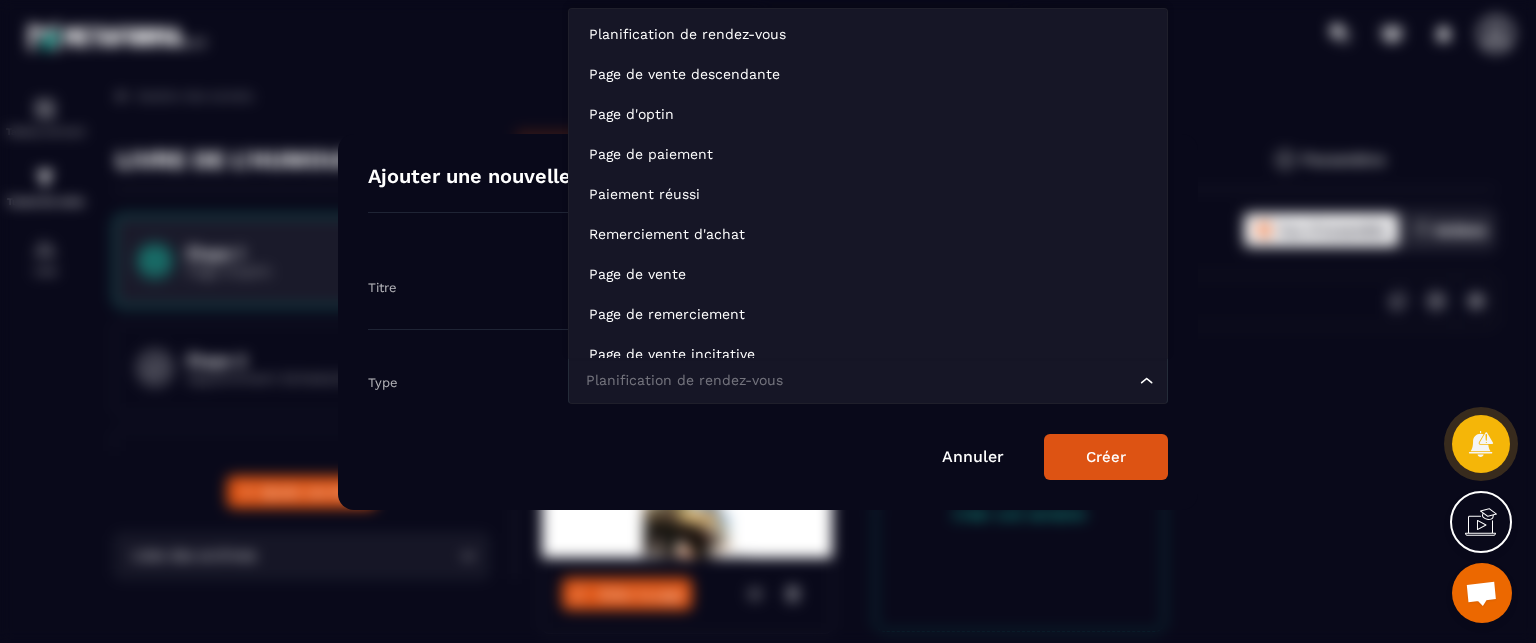 click on "Planification de rendez-vous" at bounding box center [858, 381] 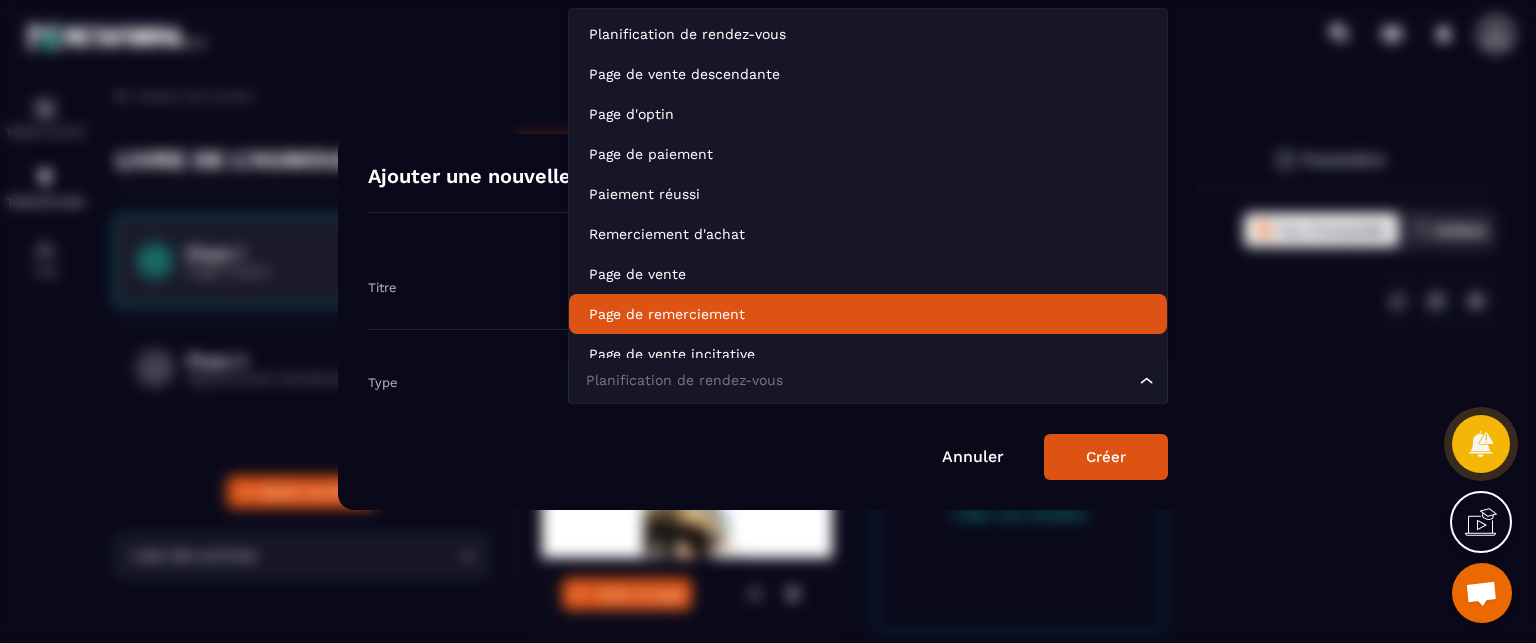 scroll, scrollTop: 15, scrollLeft: 0, axis: vertical 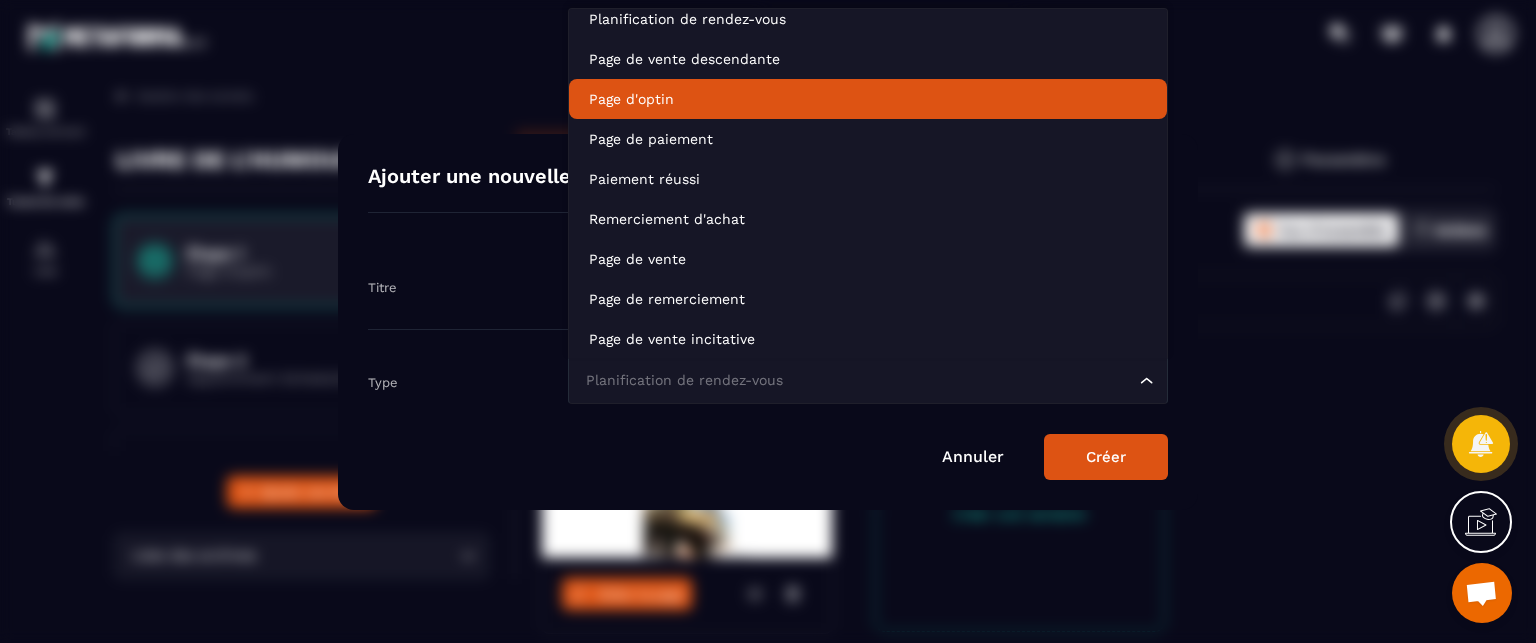 click on "Page d'optin" 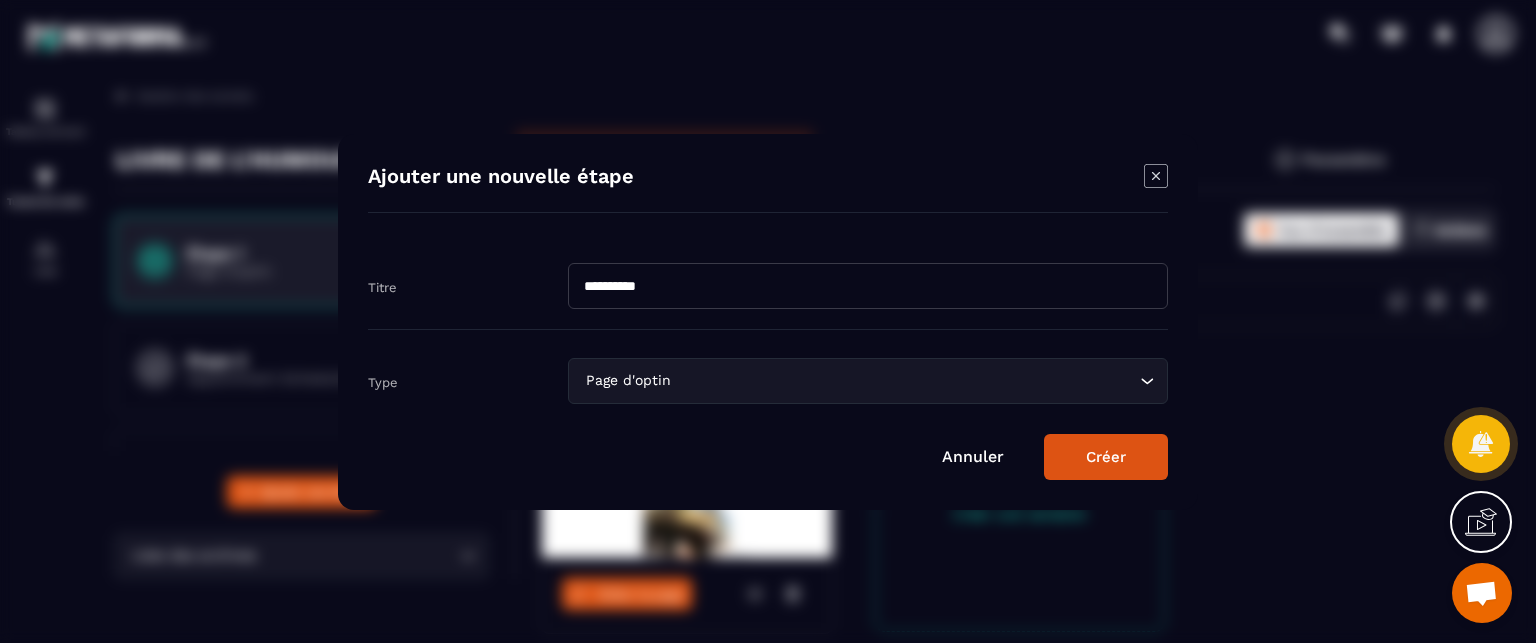 click on "Créer" at bounding box center [1106, 457] 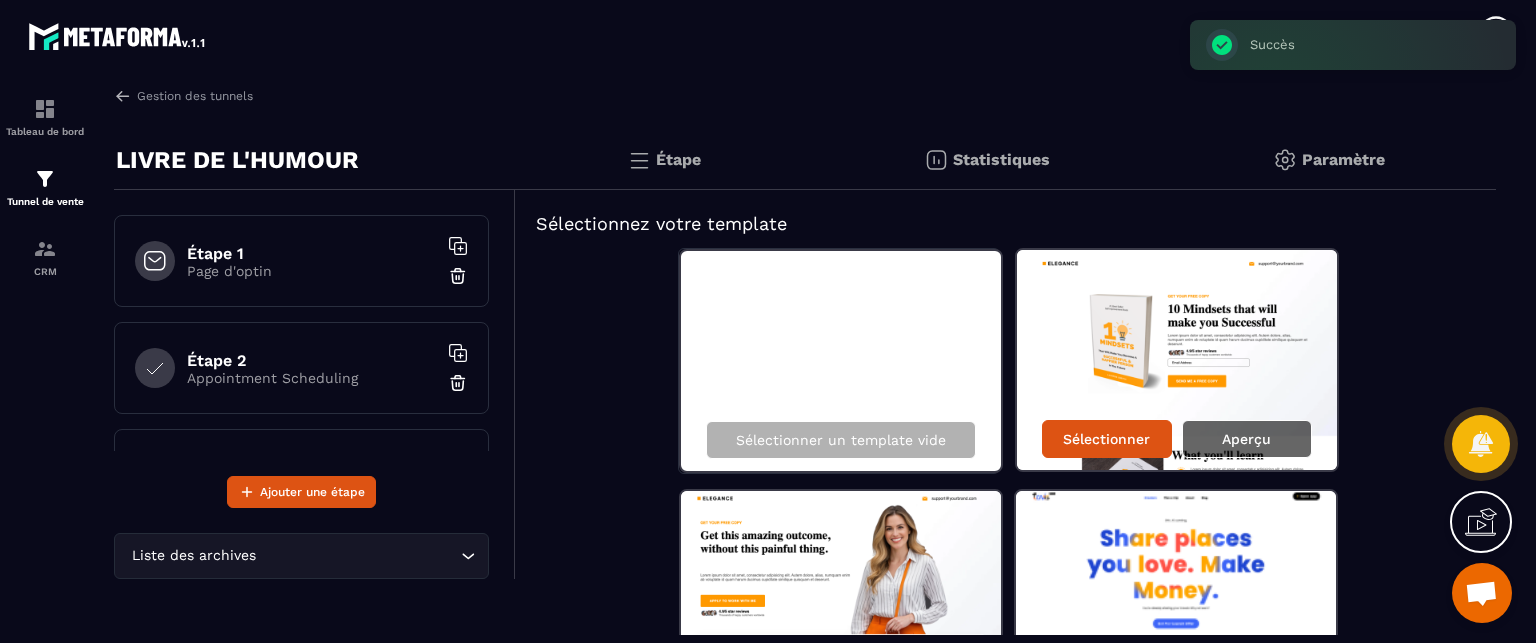 click on "Aperçu" at bounding box center [1246, 439] 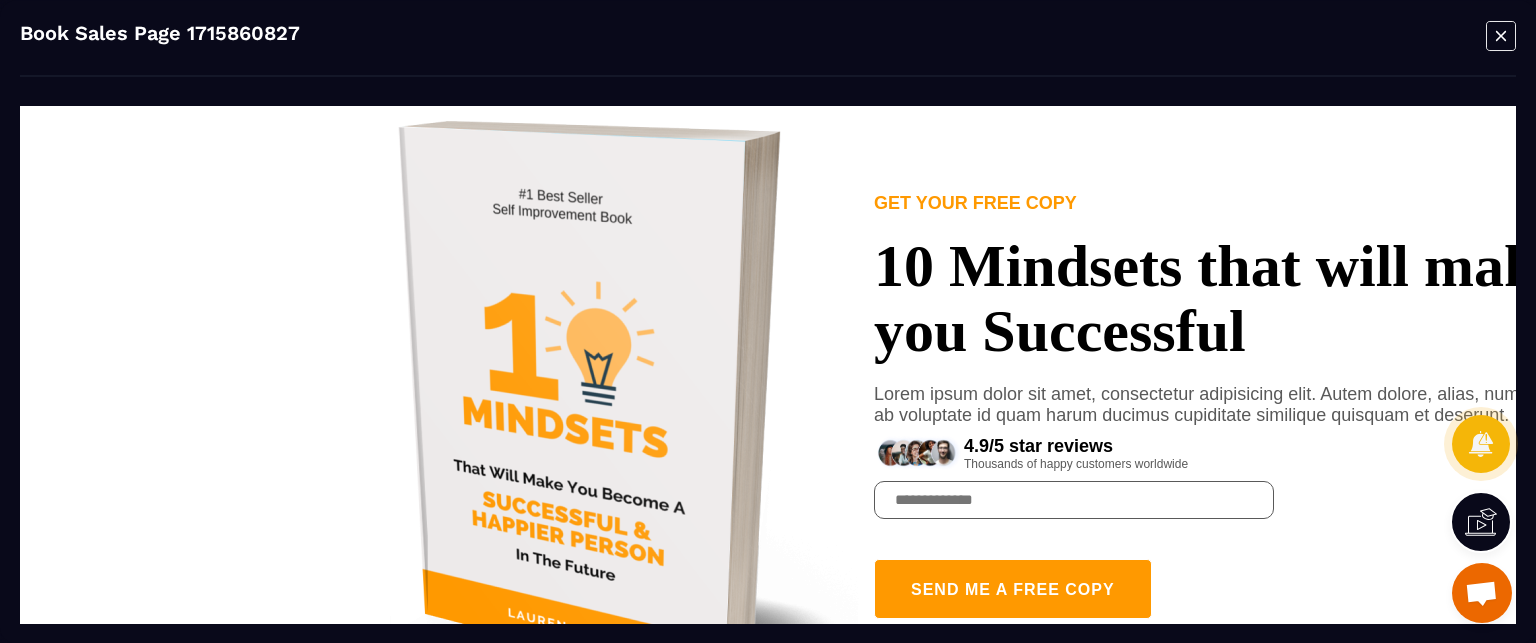 scroll, scrollTop: 224, scrollLeft: 0, axis: vertical 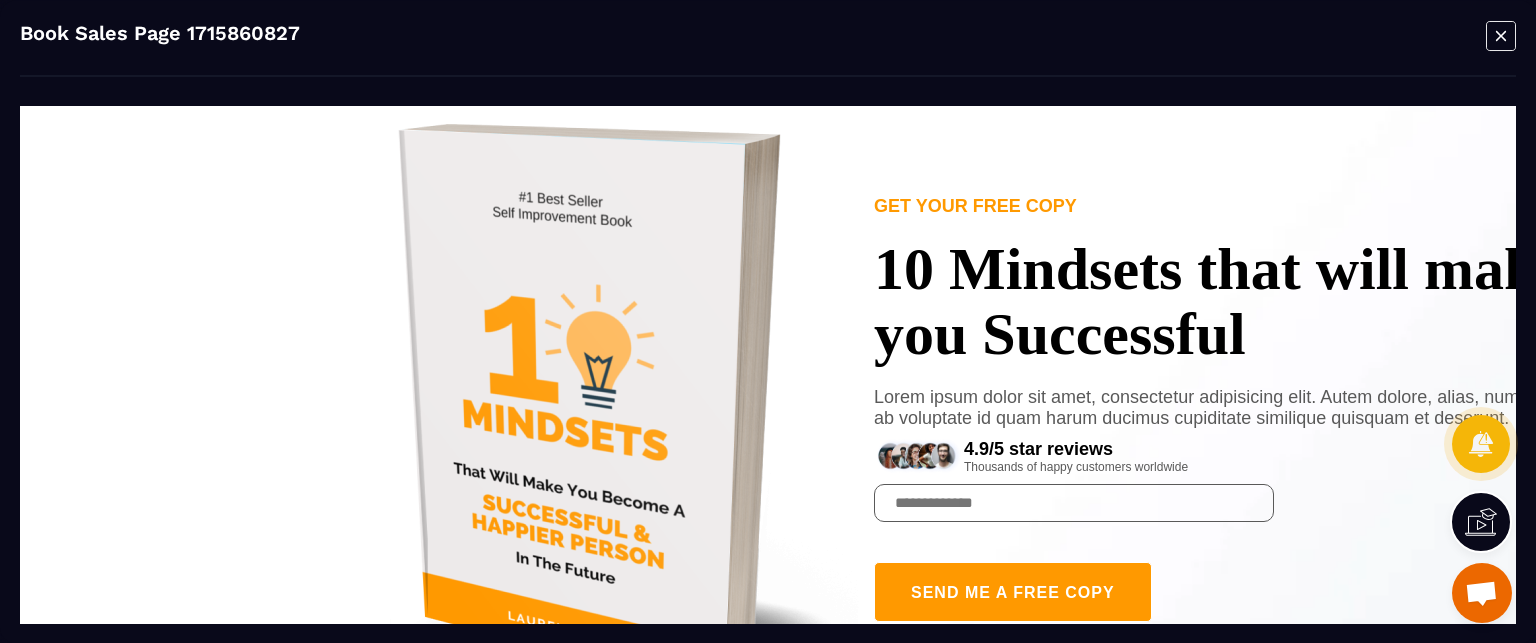 click 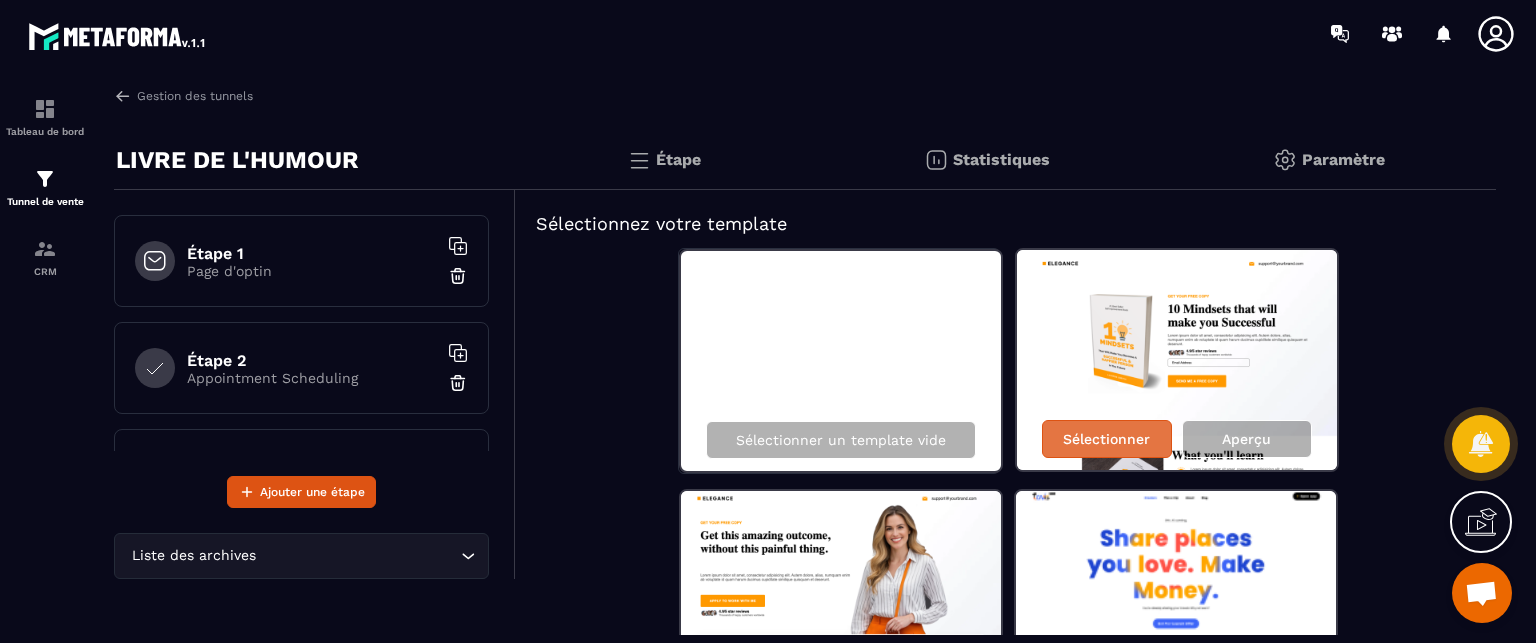 click on "Sélectionner" at bounding box center [1106, 439] 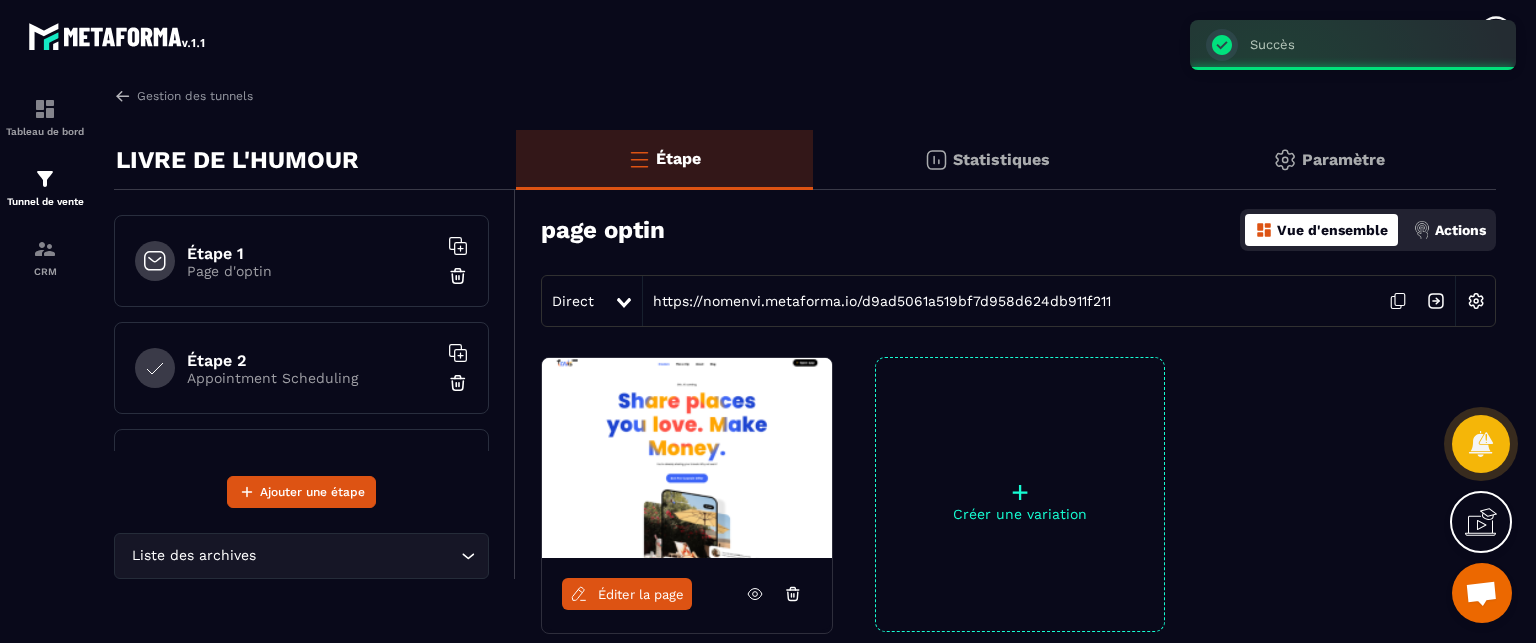 click on "Éditer la page" at bounding box center (627, 594) 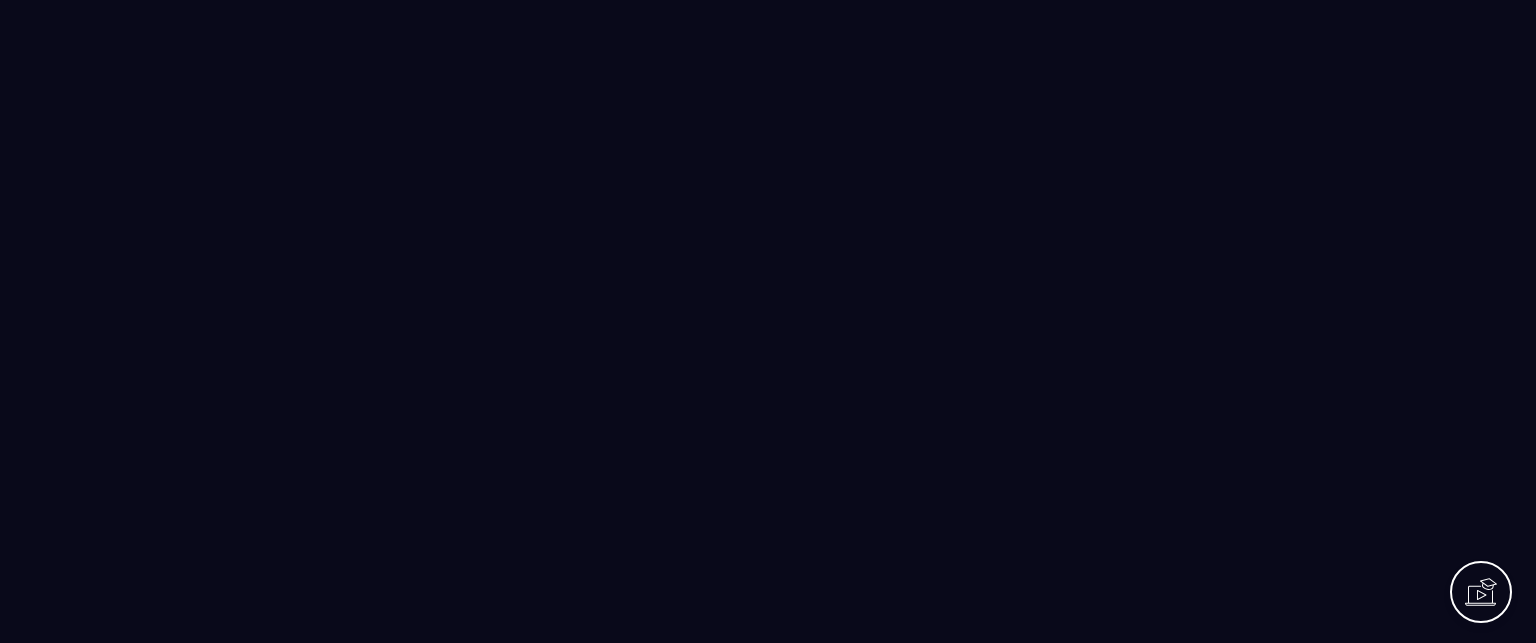 scroll, scrollTop: 0, scrollLeft: 0, axis: both 